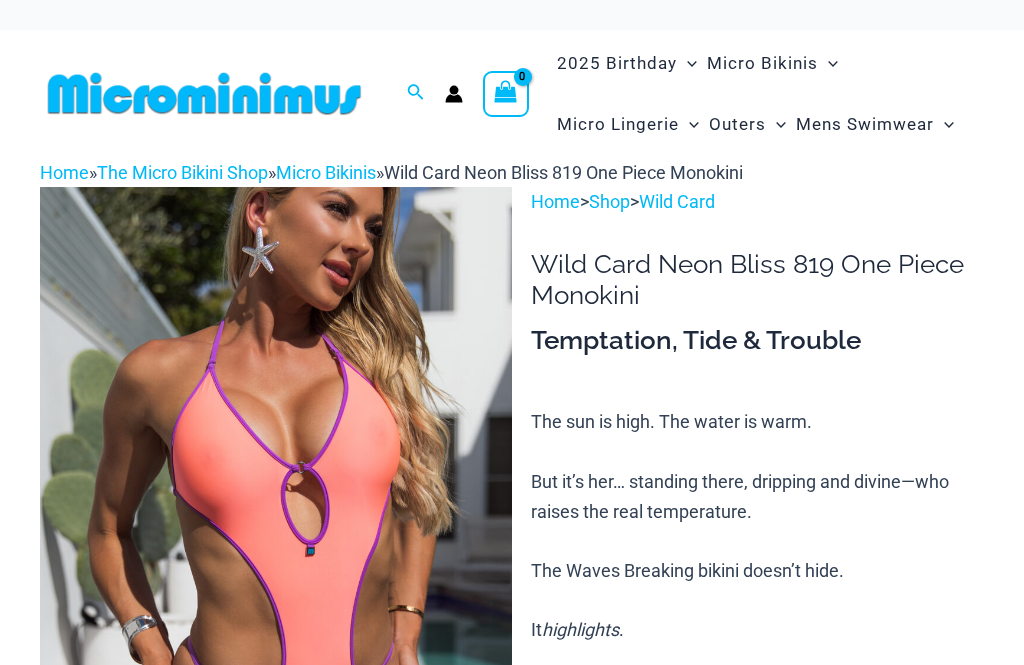 scroll, scrollTop: 712, scrollLeft: 0, axis: vertical 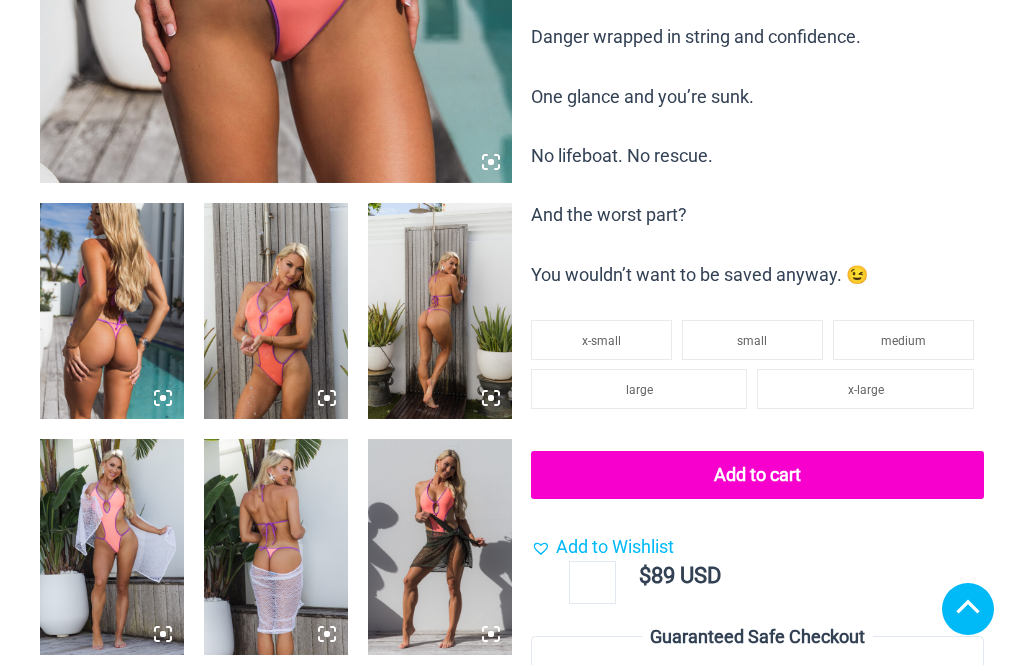 click at bounding box center [276, 311] 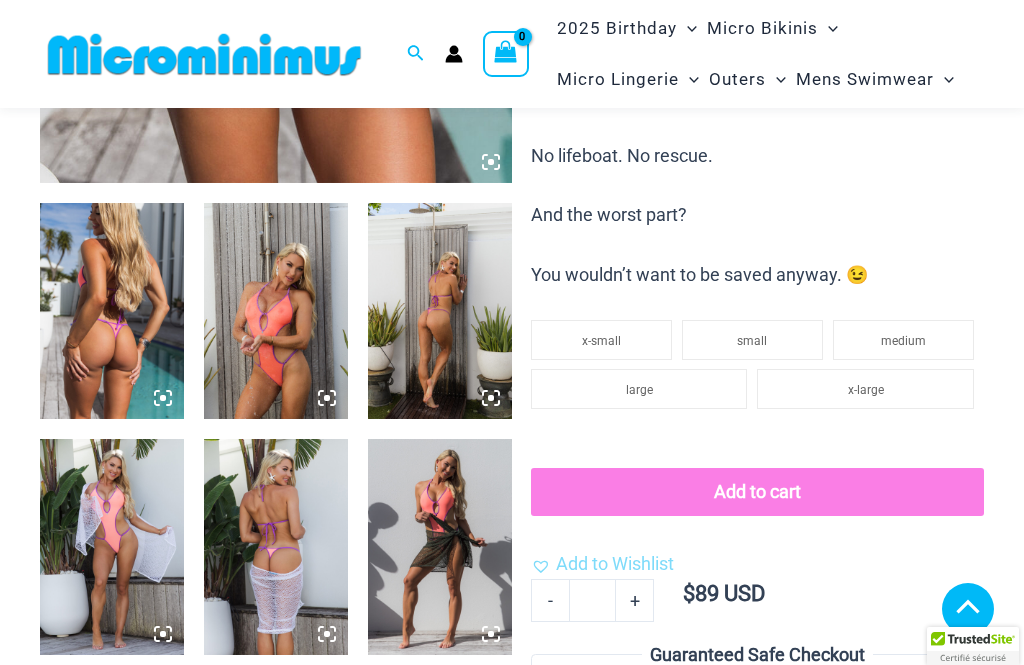scroll, scrollTop: 0, scrollLeft: 0, axis: both 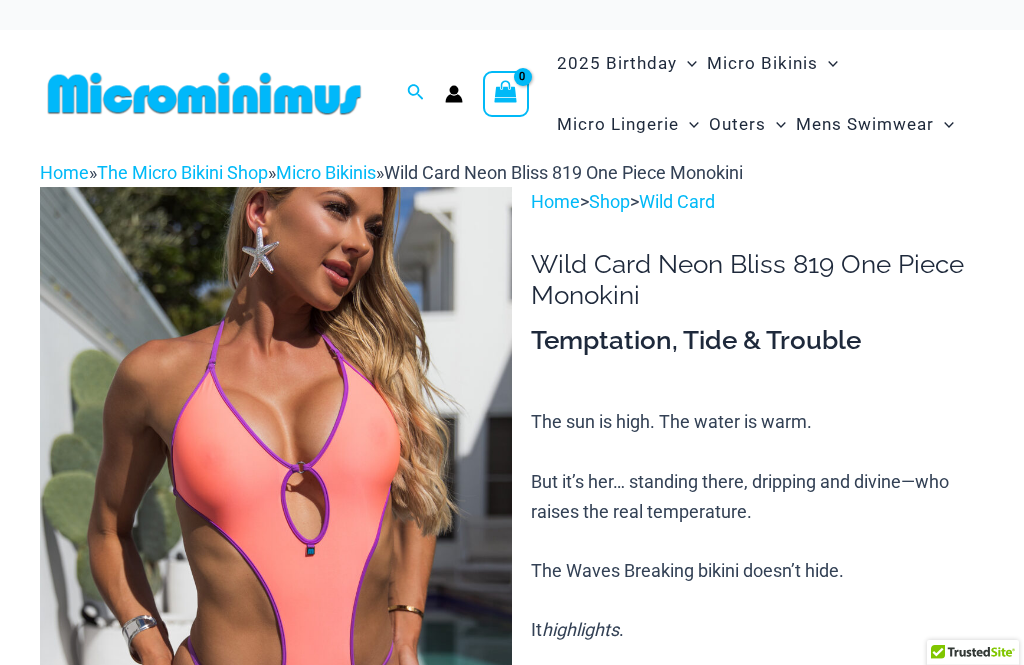 click on "Dresses" at bounding box center (-16981, 191) 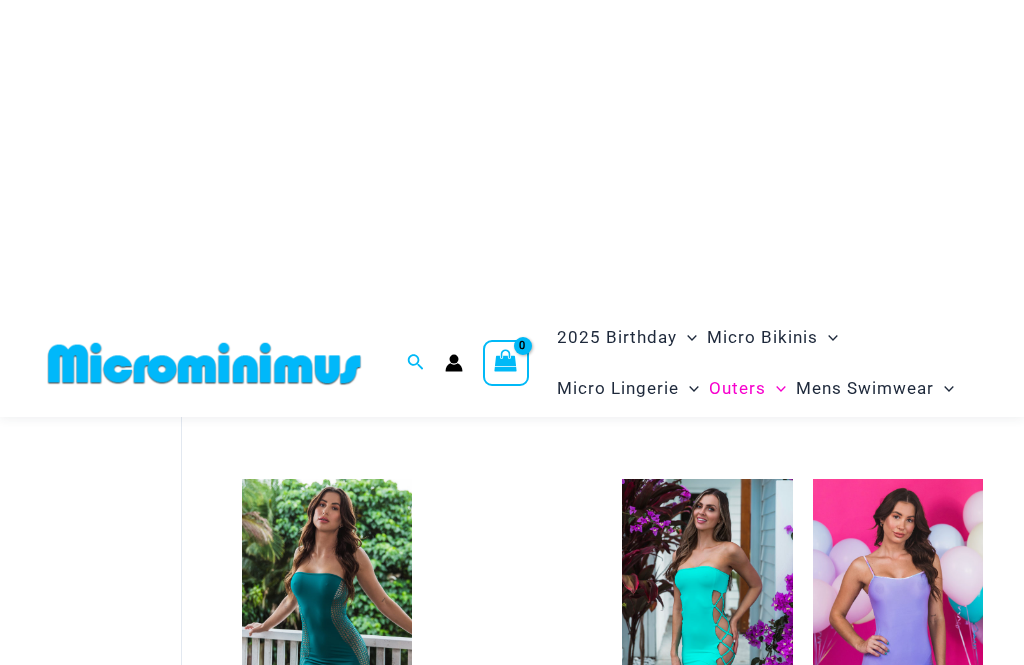 scroll, scrollTop: 2946, scrollLeft: 0, axis: vertical 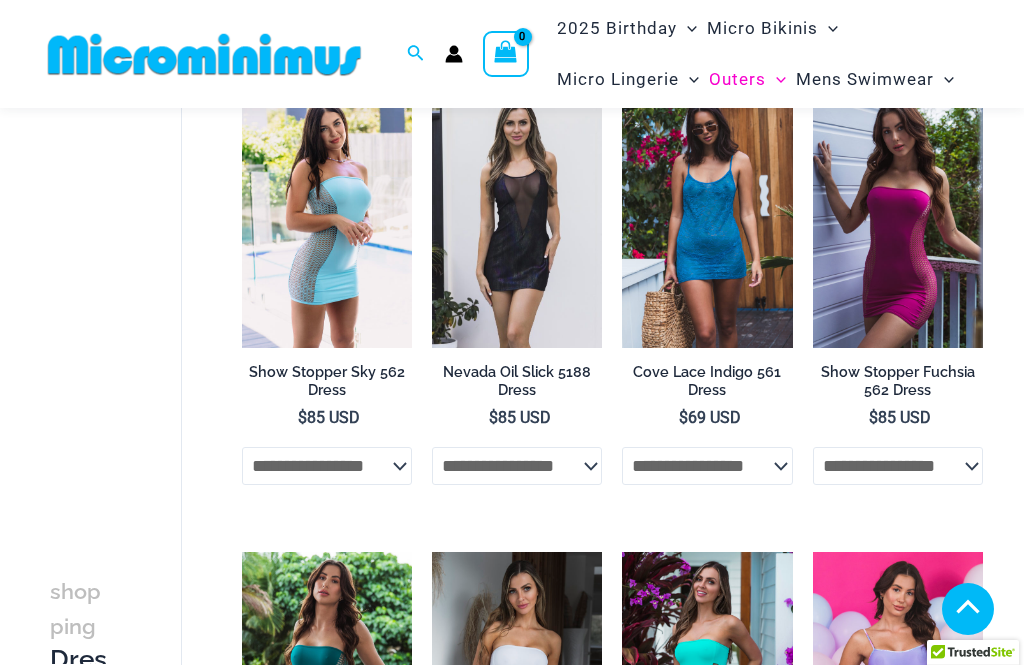 click on "Show Stopper Sky 562 Dress" at bounding box center [327, 381] 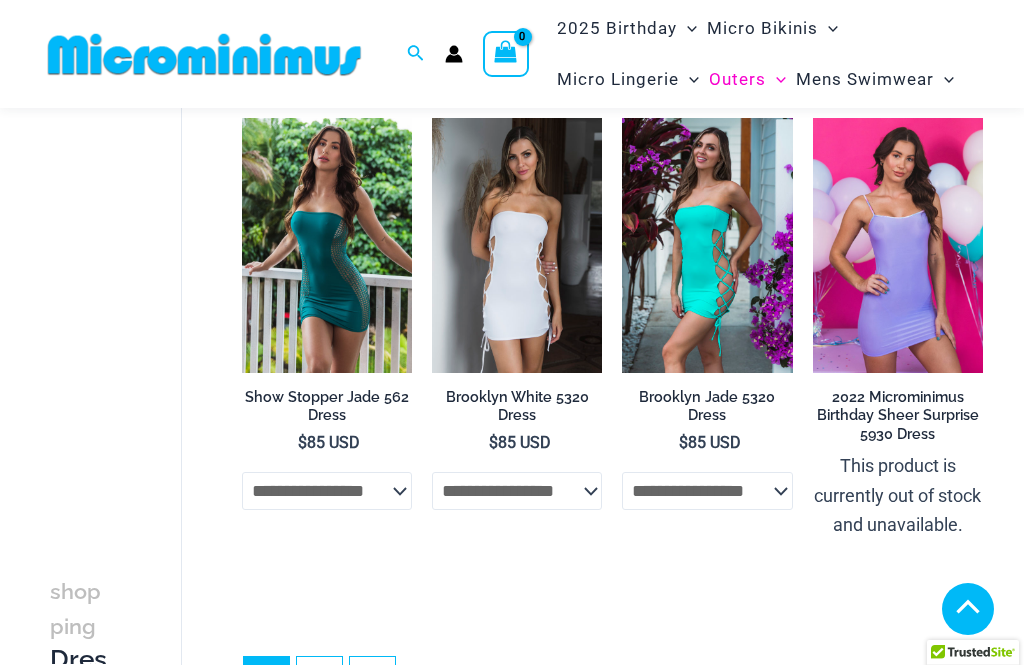 scroll, scrollTop: 3384, scrollLeft: 0, axis: vertical 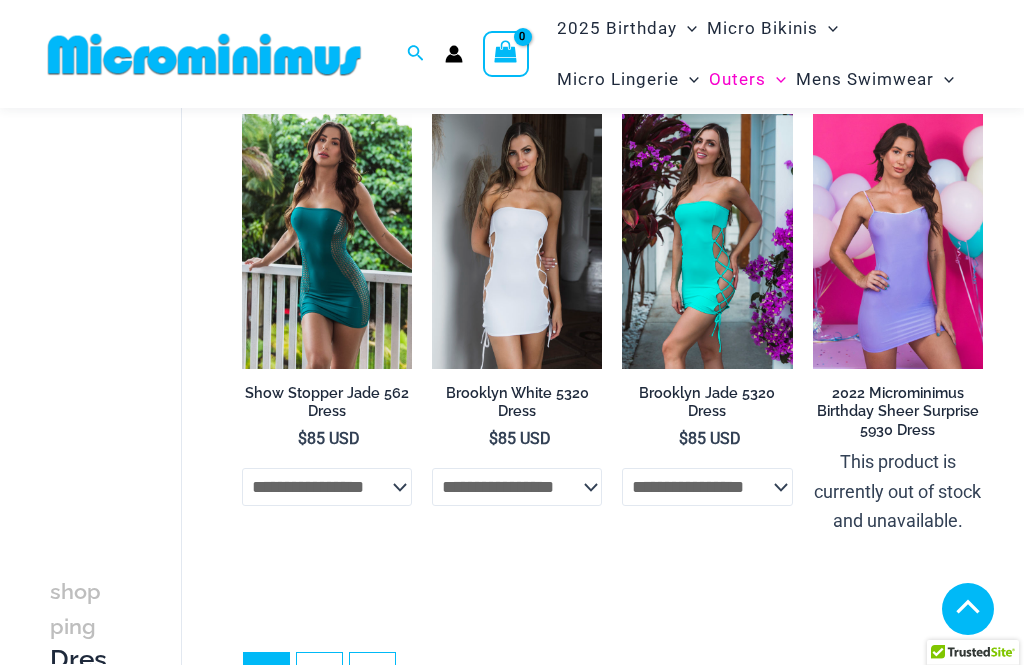 click on "2022 Microminimus Birthday Sheer Surprise 5930 Dress" at bounding box center (898, 412) 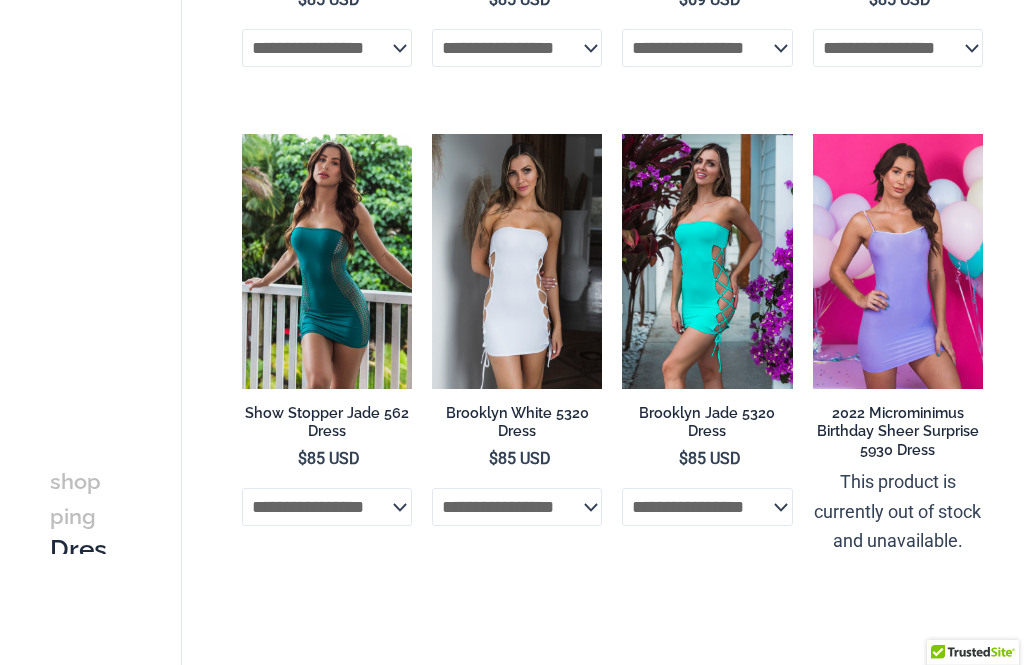 scroll, scrollTop: 3448, scrollLeft: 0, axis: vertical 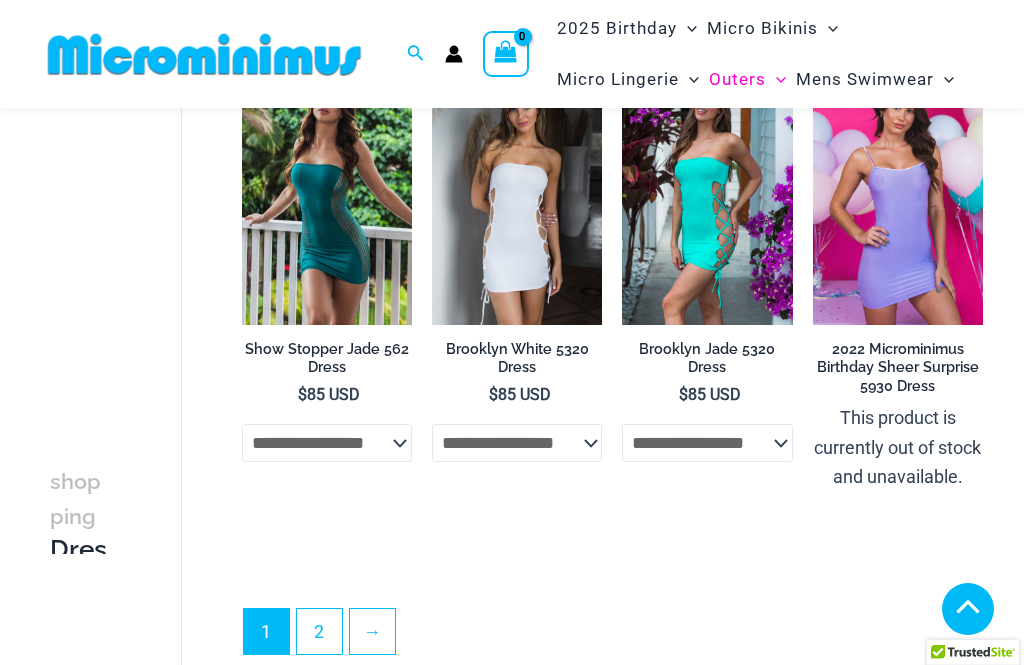 click on "Skip to content
Search for:
Search
Search
2025 Birthday
Menu Toggle
Matt Neon Sky" at bounding box center (512, -1127) 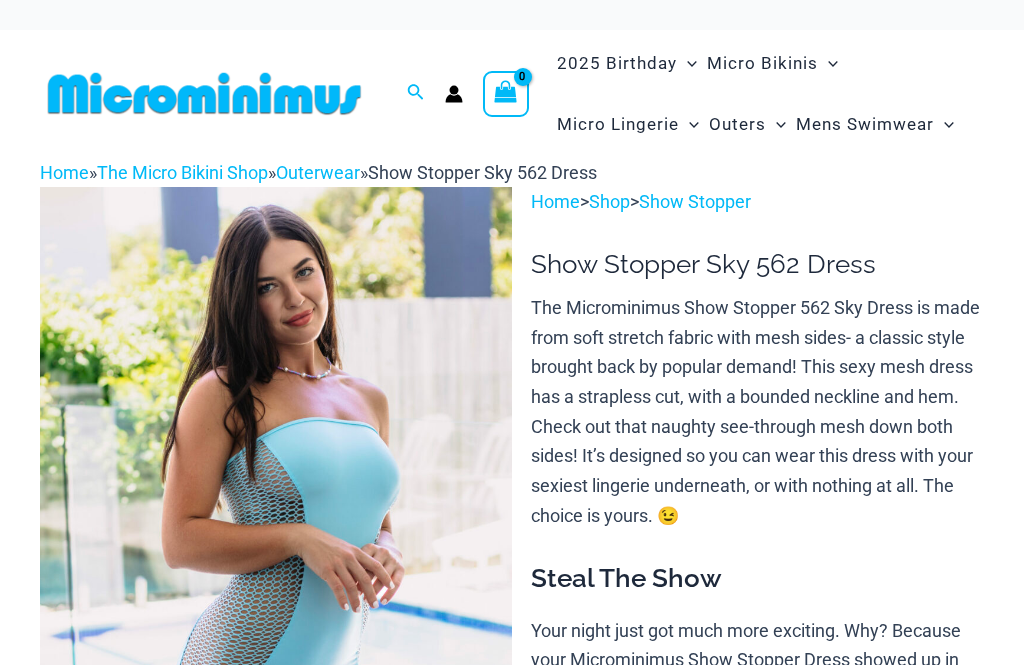 scroll, scrollTop: 0, scrollLeft: 0, axis: both 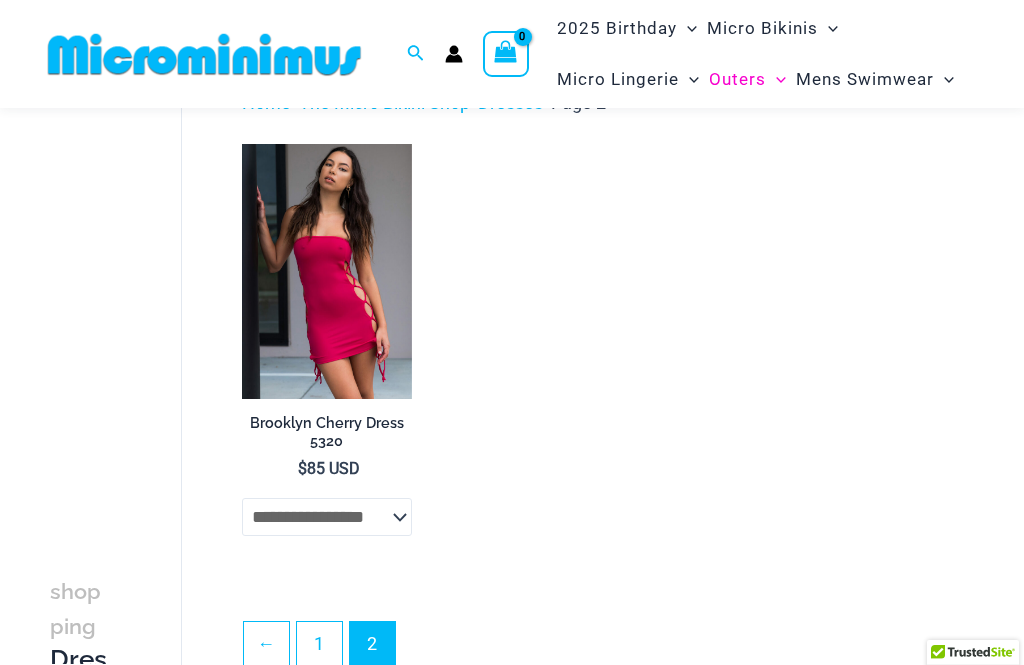 click on "1" at bounding box center (319, 644) 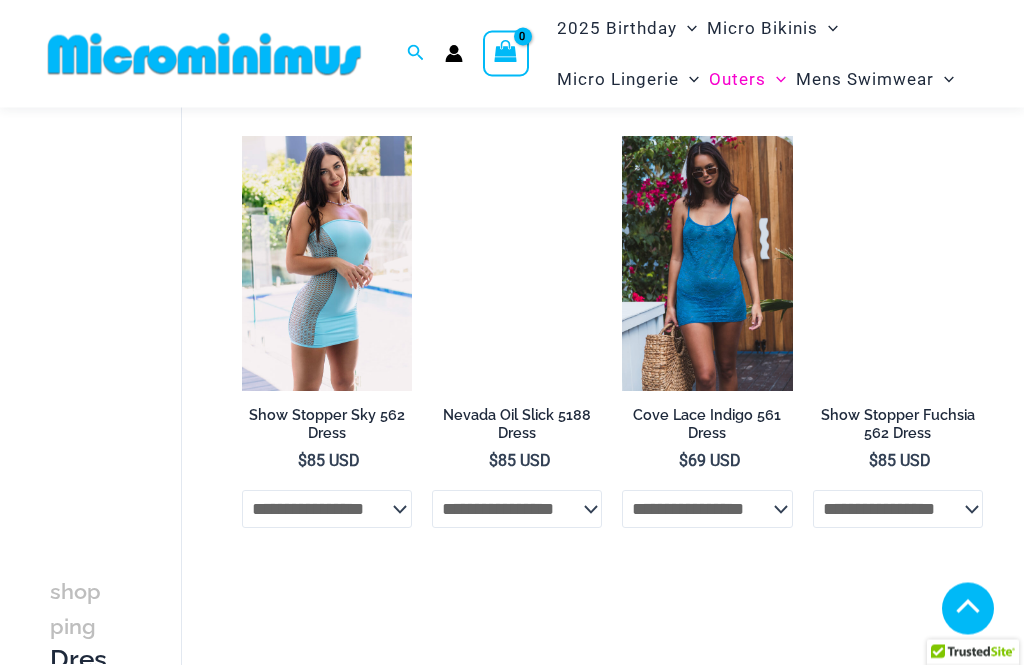 scroll, scrollTop: 2903, scrollLeft: 0, axis: vertical 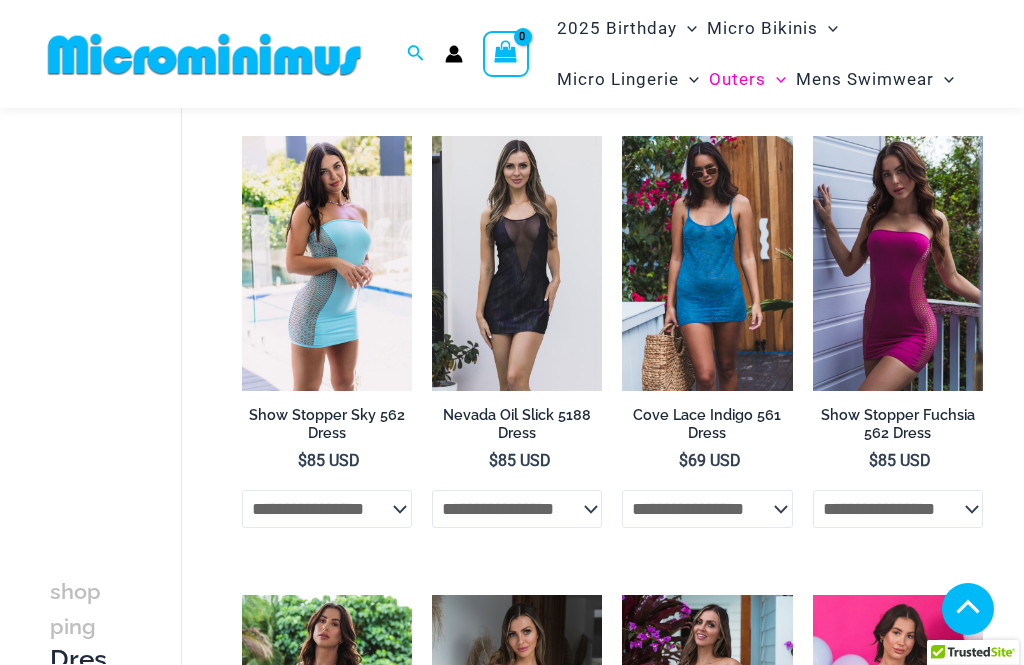 click on "Show Stopper Fuchsia 562 Dress" at bounding box center [898, 424] 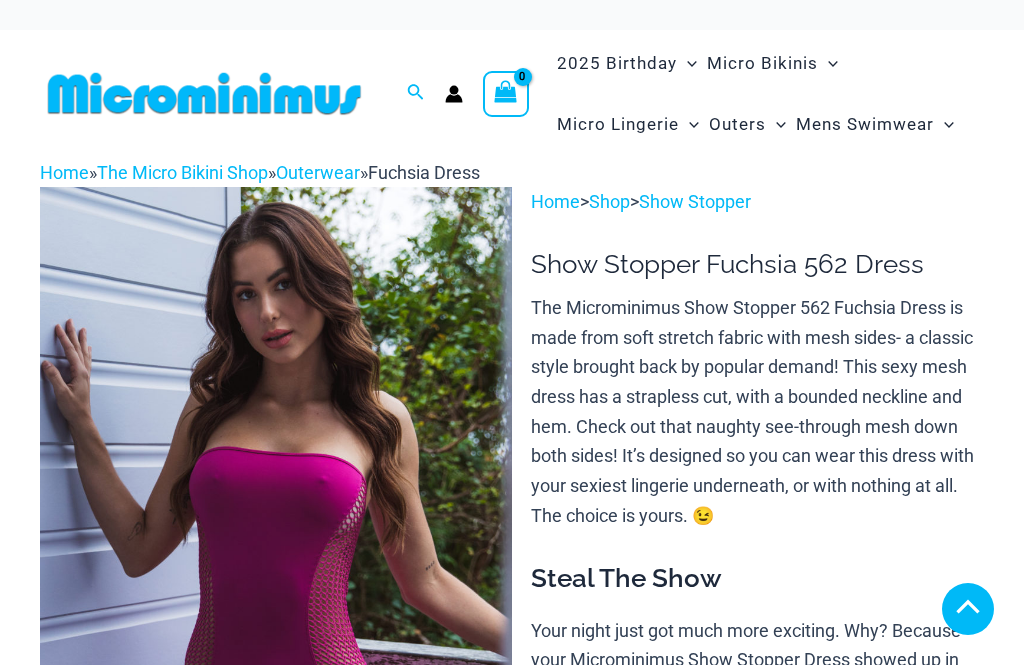 scroll, scrollTop: 353, scrollLeft: 0, axis: vertical 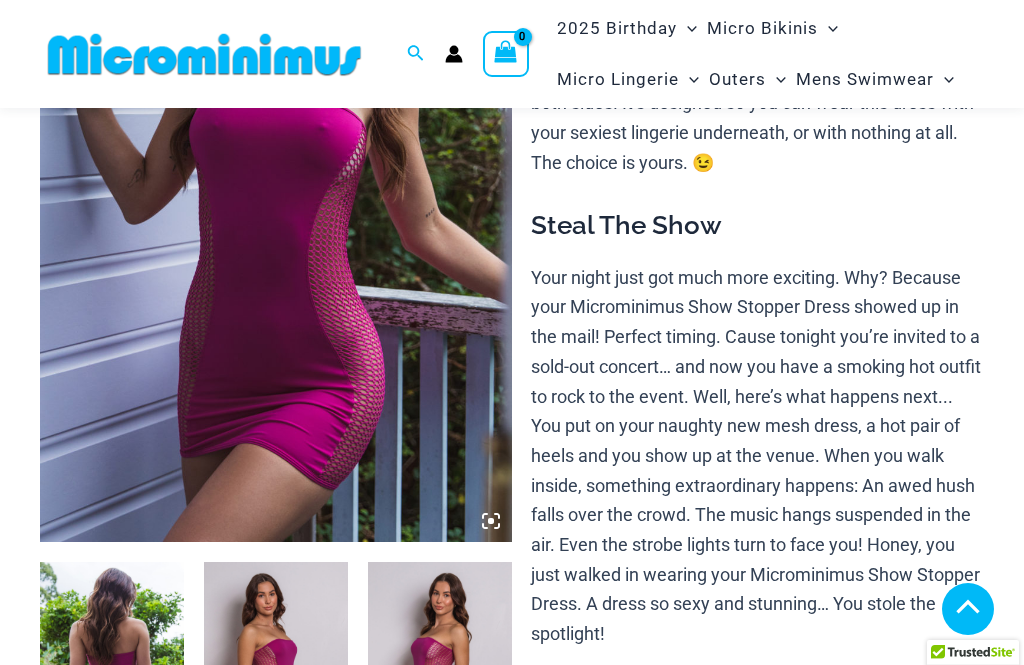select 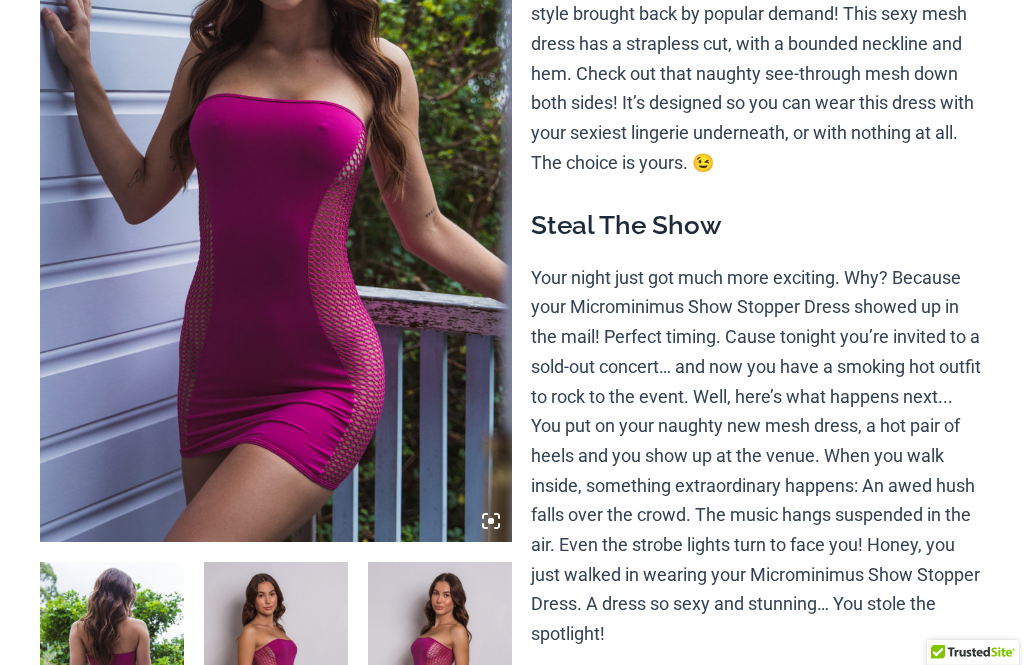 scroll, scrollTop: 0, scrollLeft: 0, axis: both 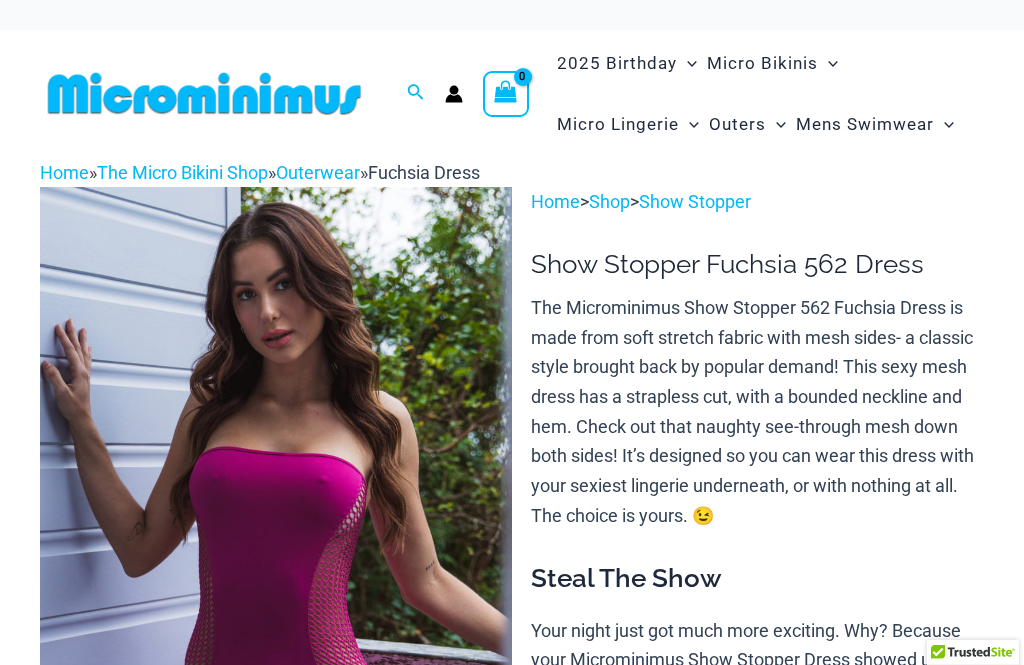 click 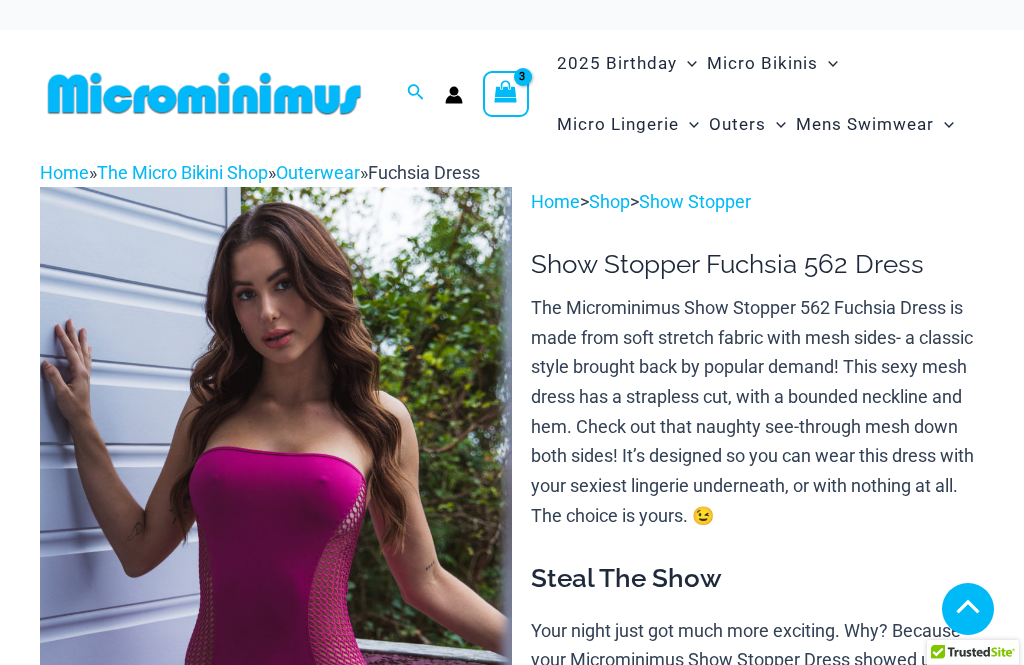 scroll, scrollTop: 721, scrollLeft: 0, axis: vertical 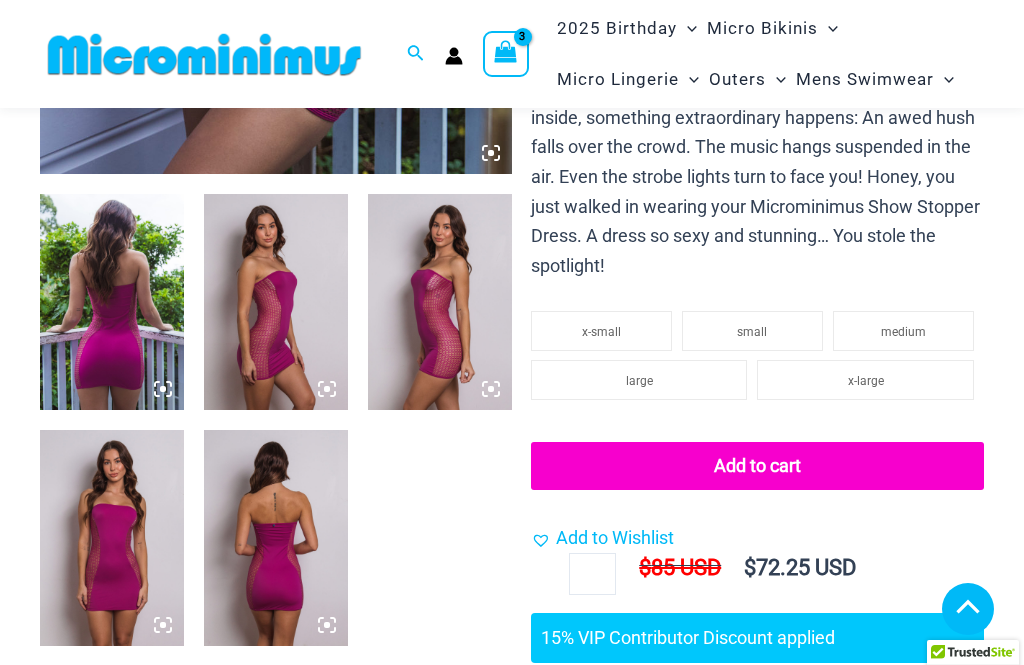 select 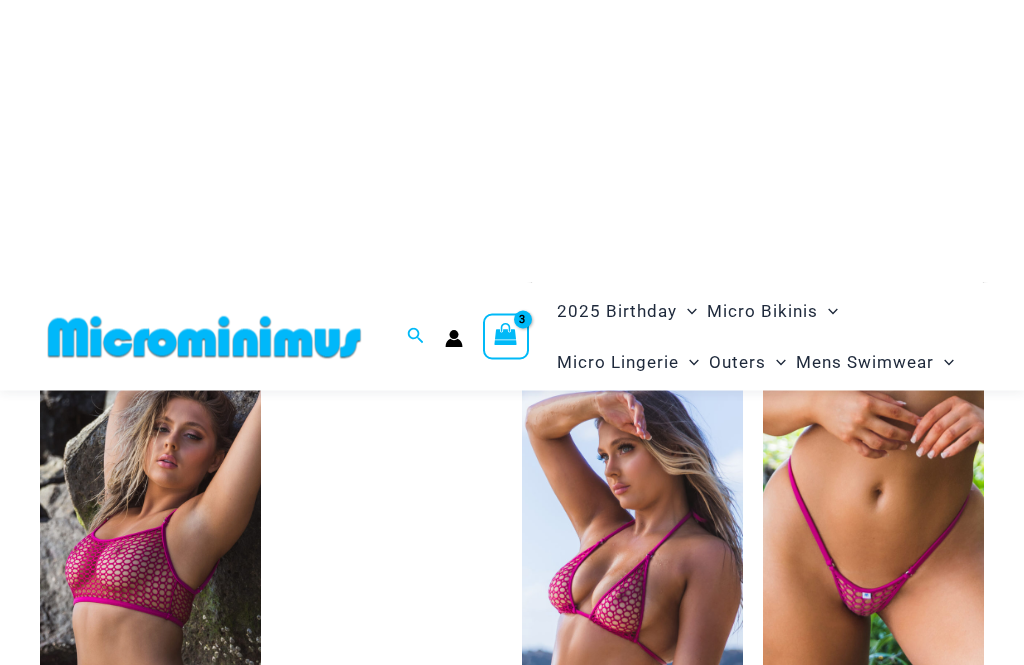 scroll, scrollTop: 1275, scrollLeft: 0, axis: vertical 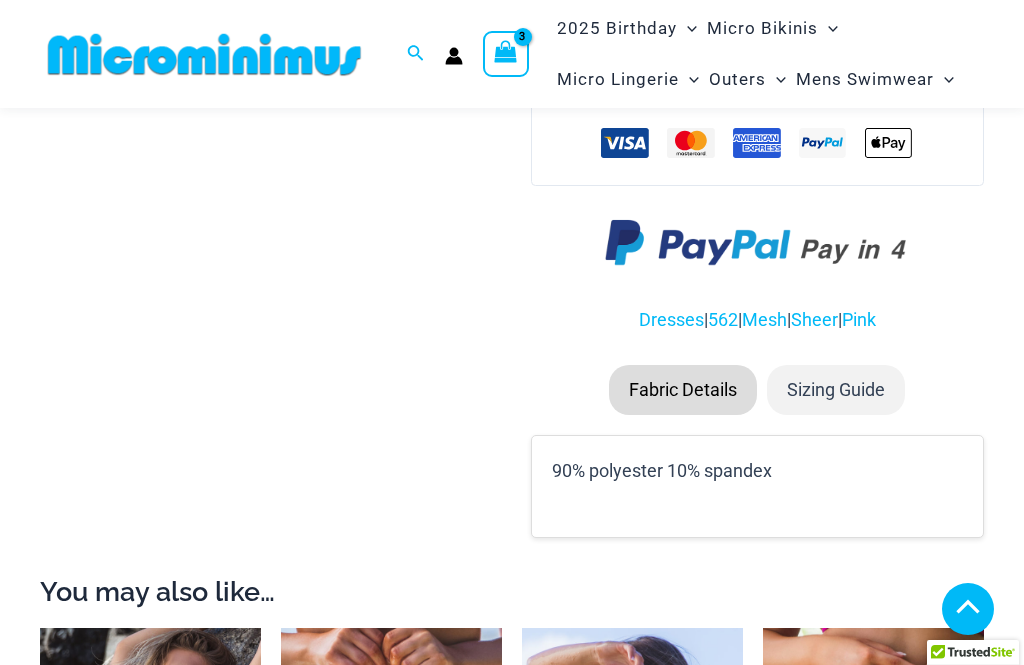 click on "Sizing Guide" at bounding box center [836, 390] 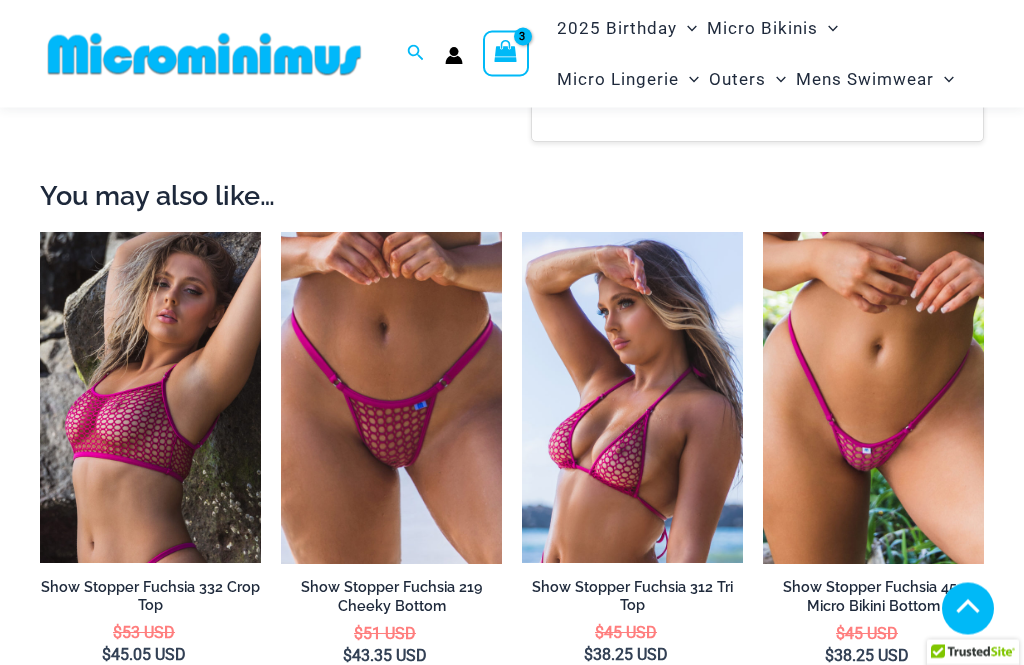 scroll, scrollTop: 2149, scrollLeft: 0, axis: vertical 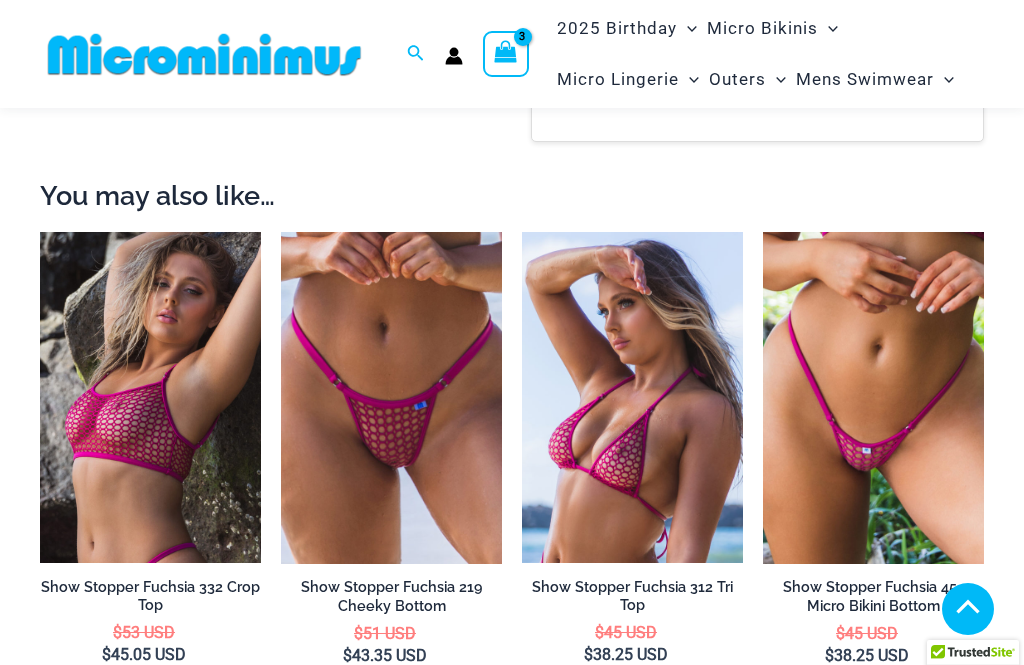 click on "Show Stopper Fuchsia 454 Micro Bikini Bottom" at bounding box center [873, 596] 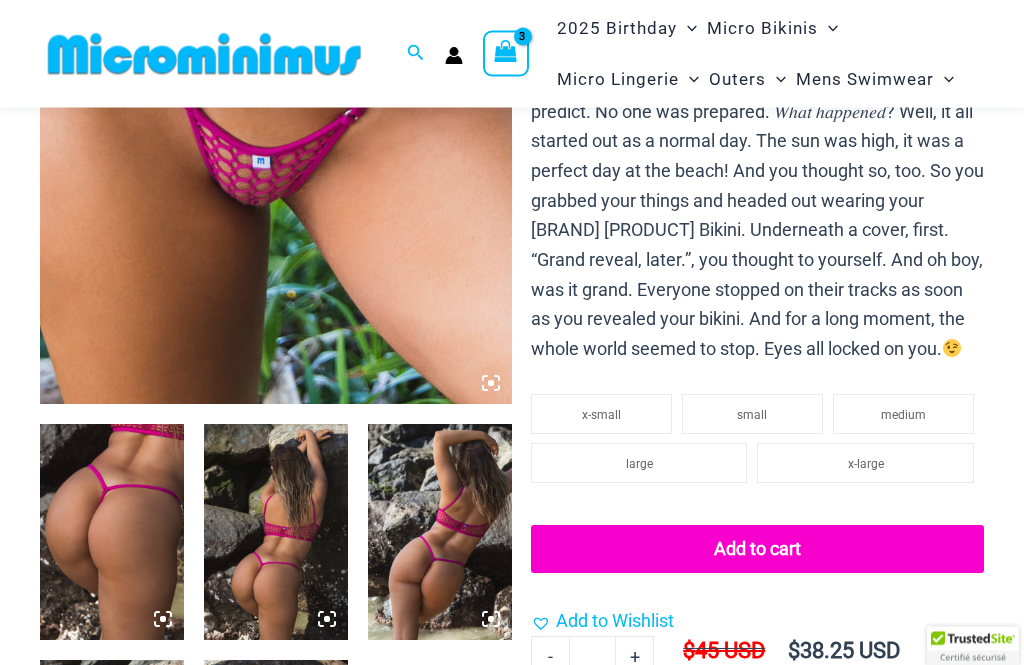 scroll, scrollTop: 708, scrollLeft: 0, axis: vertical 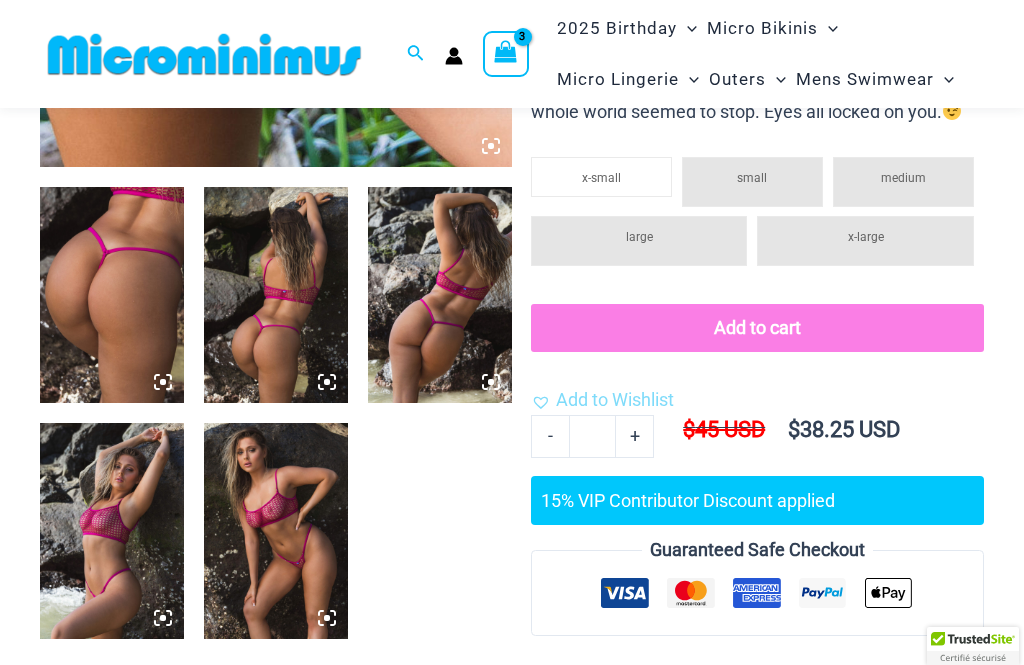 select 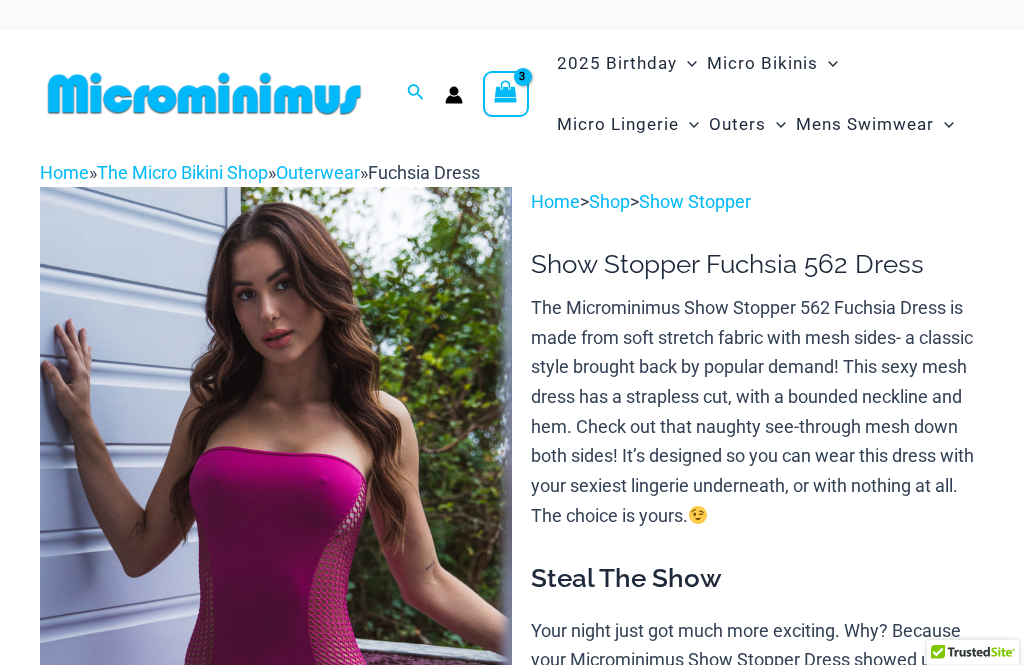 select 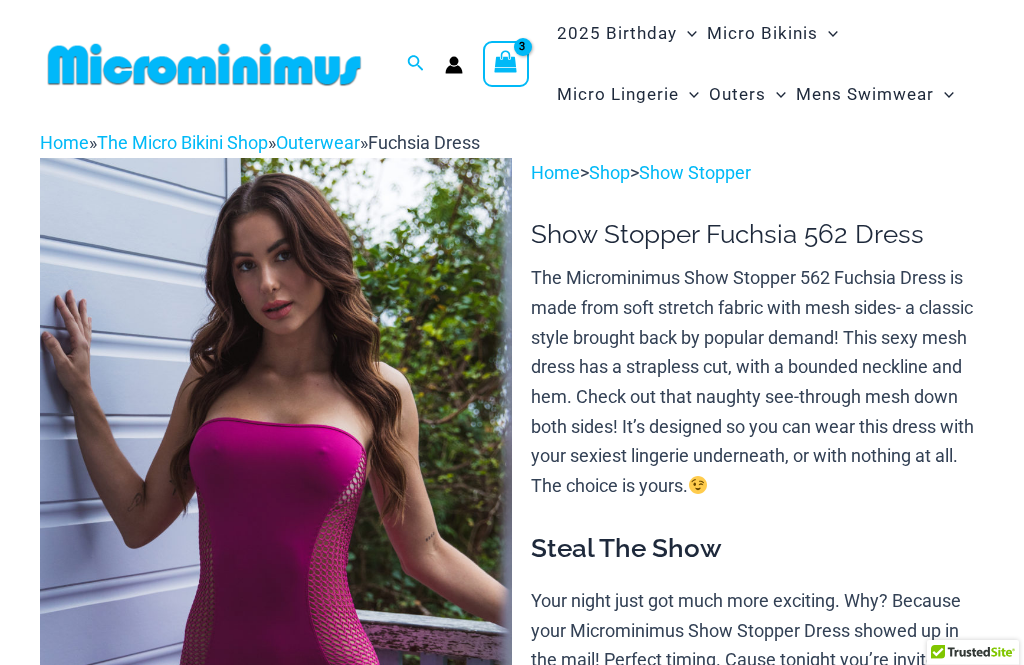 scroll, scrollTop: 0, scrollLeft: 0, axis: both 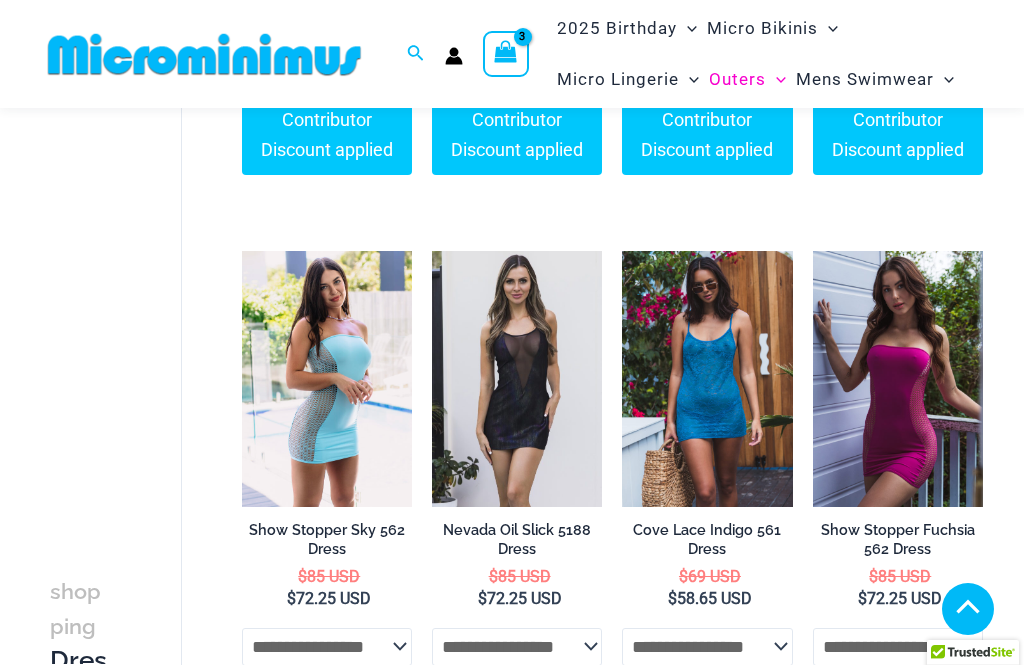 click on "Show Stopper Sky 562 Dress" at bounding box center (327, 539) 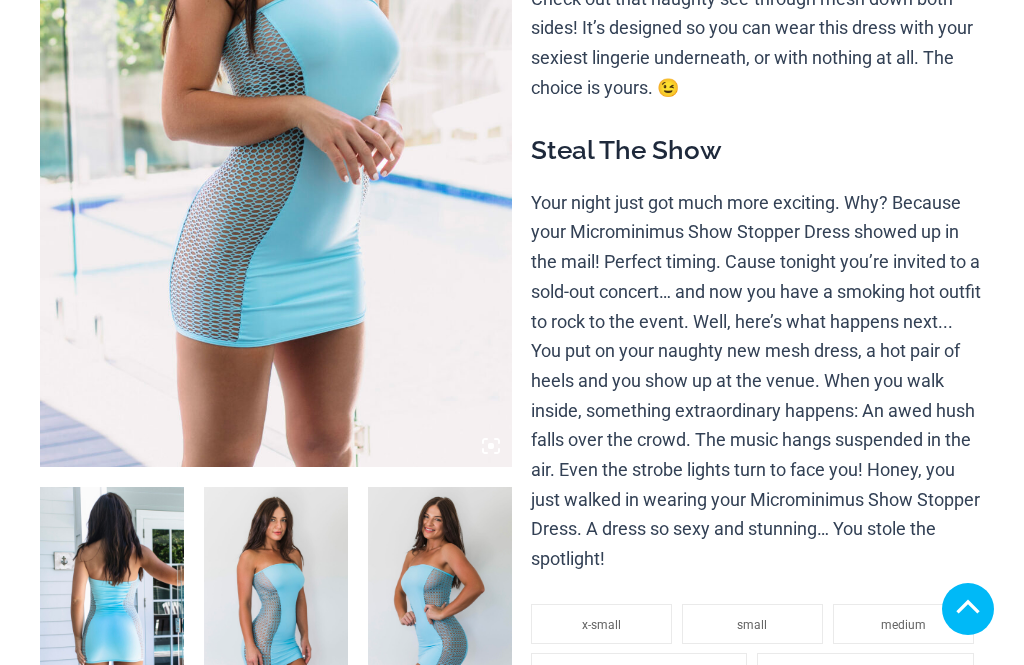 scroll, scrollTop: 1615, scrollLeft: 0, axis: vertical 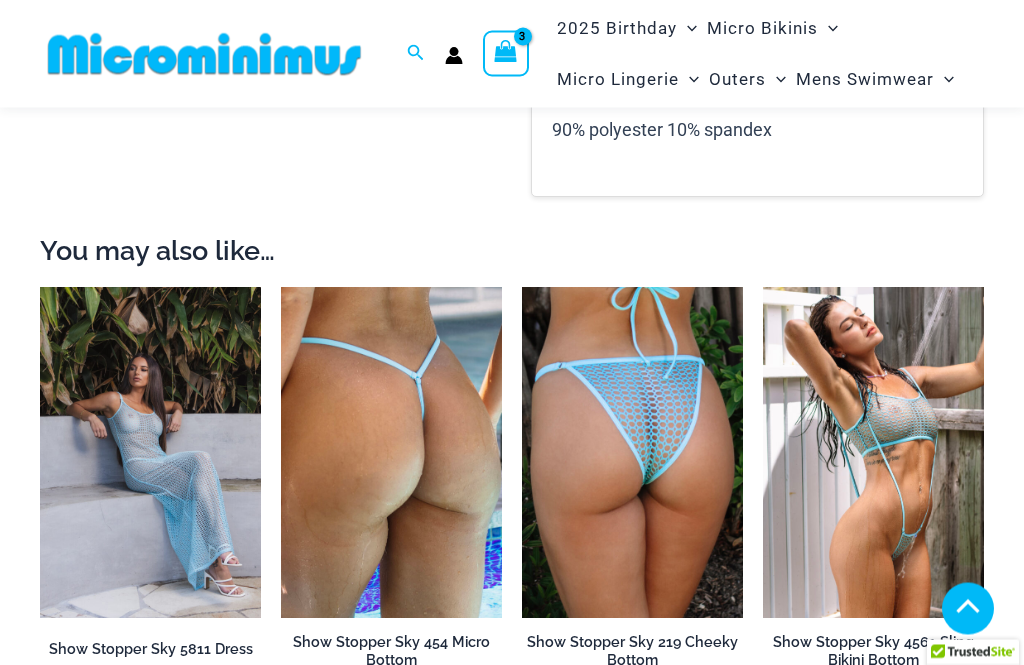 click on "$ 45 USD" at bounding box center (385, 688) 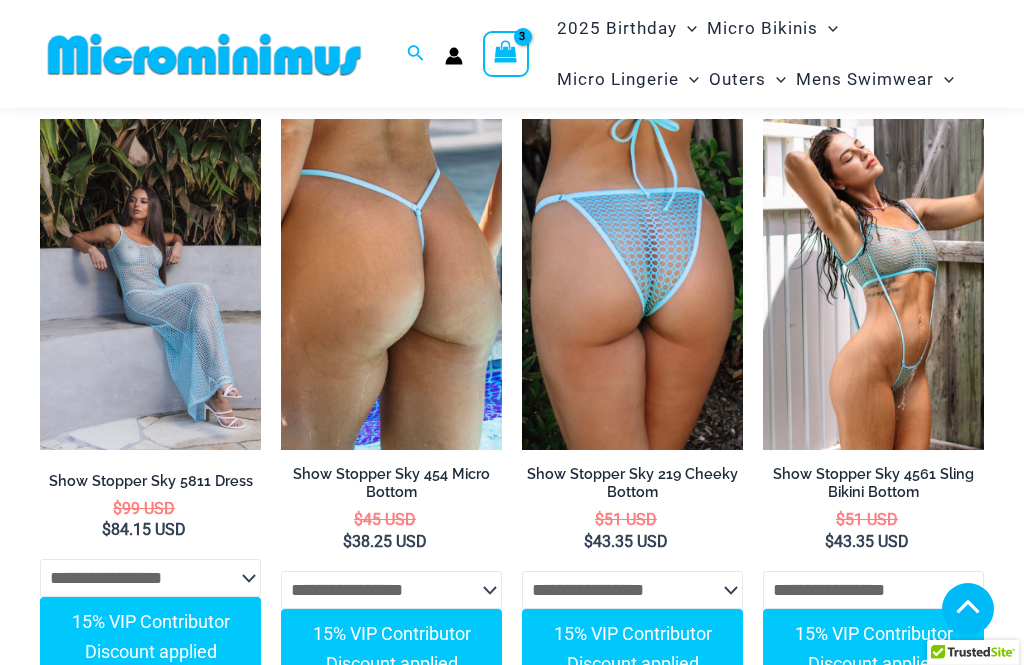 click on "Show Stopper Sky 454 Micro Bottom" at bounding box center [391, 483] 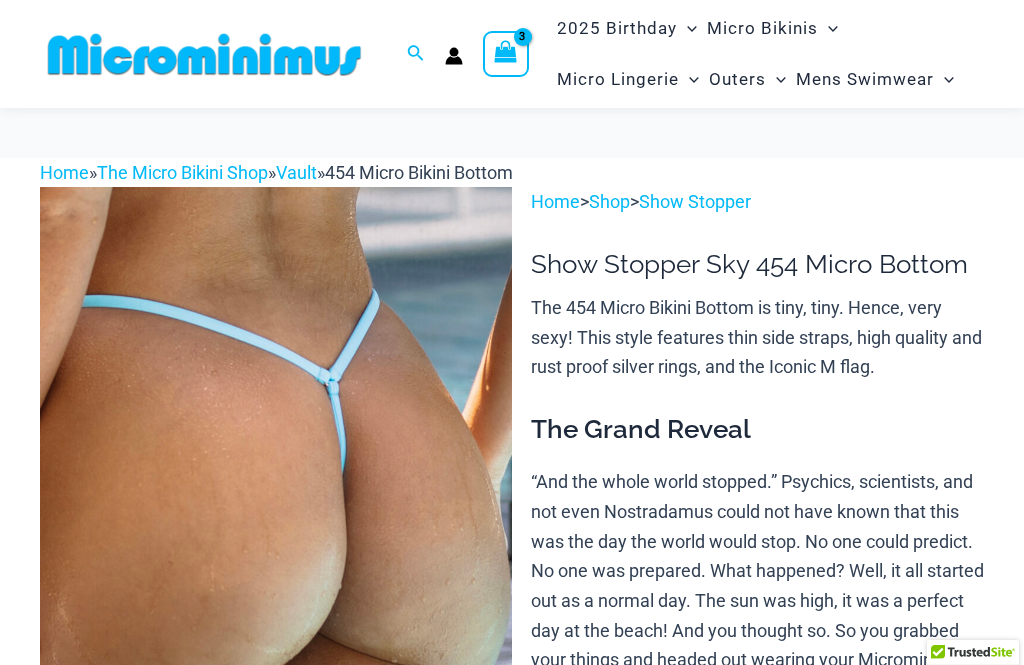click on "Add to cart" 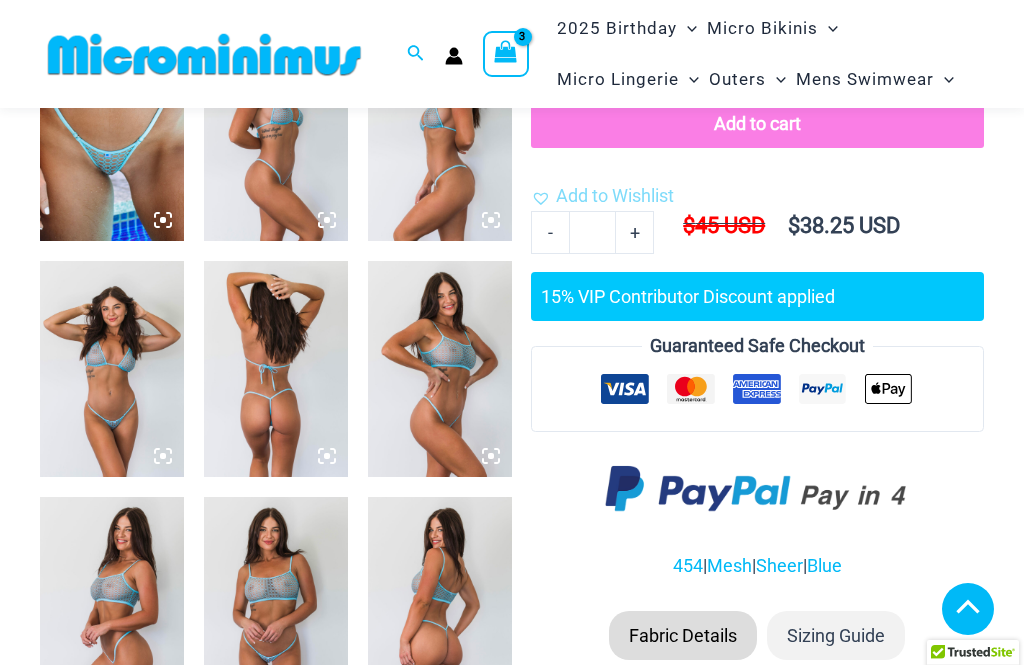 click 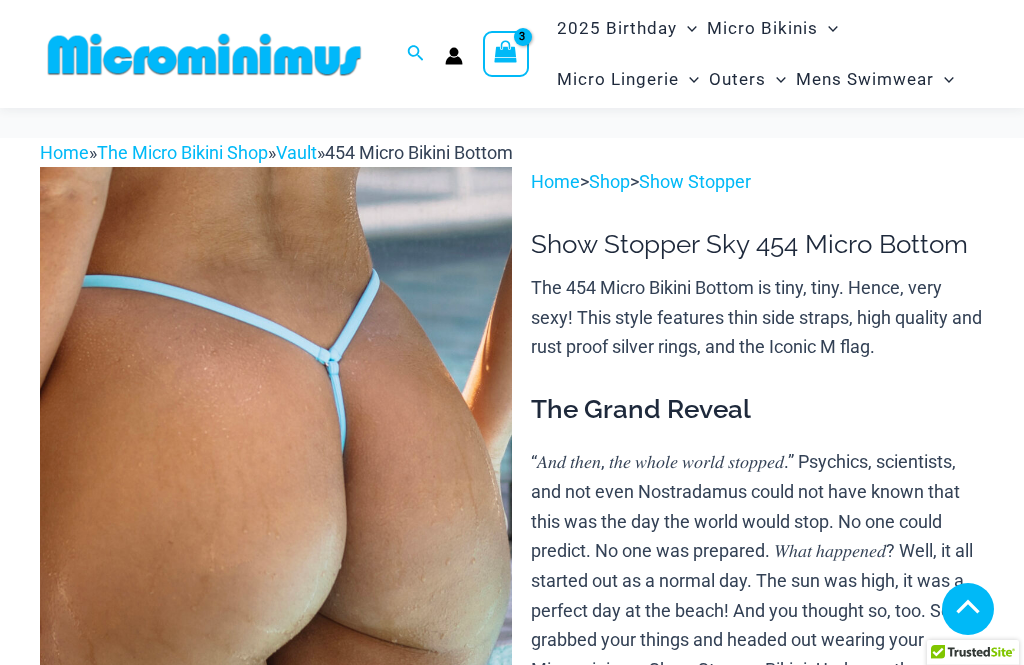 click on "Add to cart" 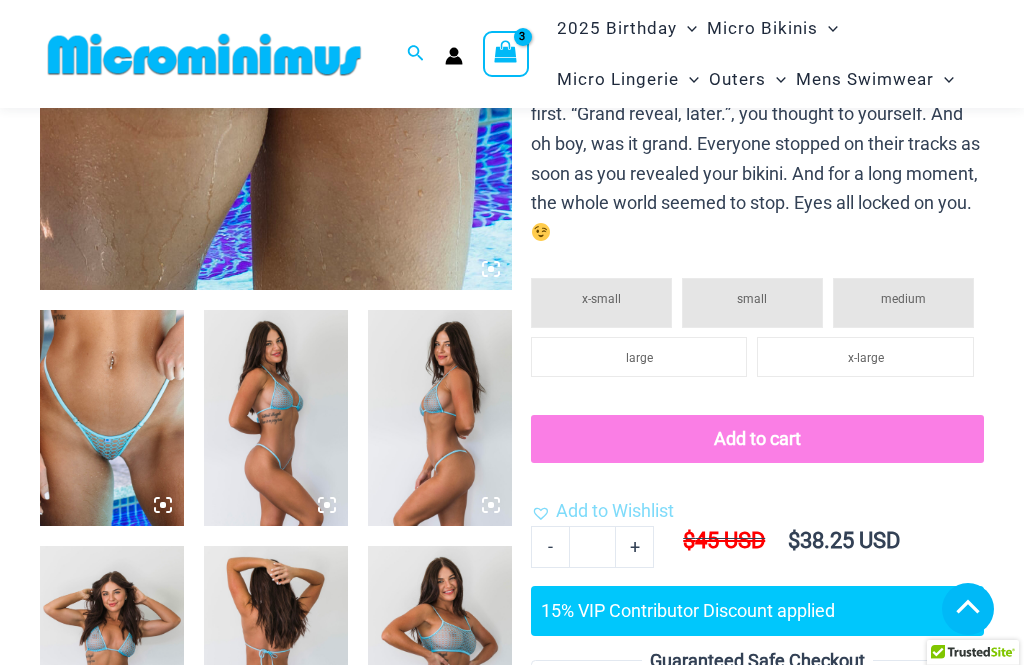 scroll, scrollTop: 516, scrollLeft: 0, axis: vertical 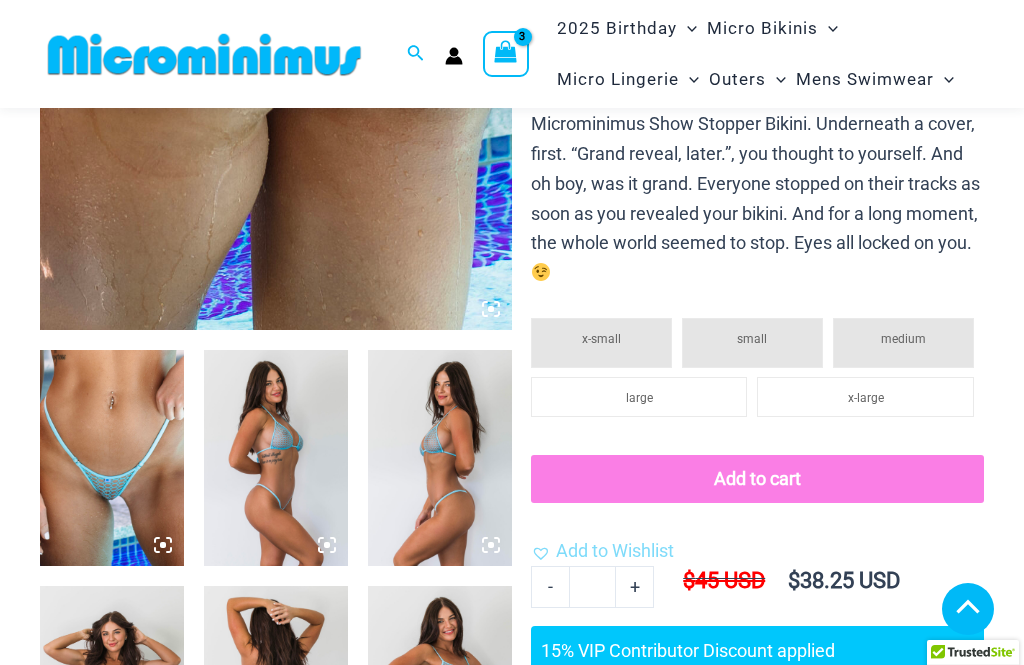 click on "x-large" 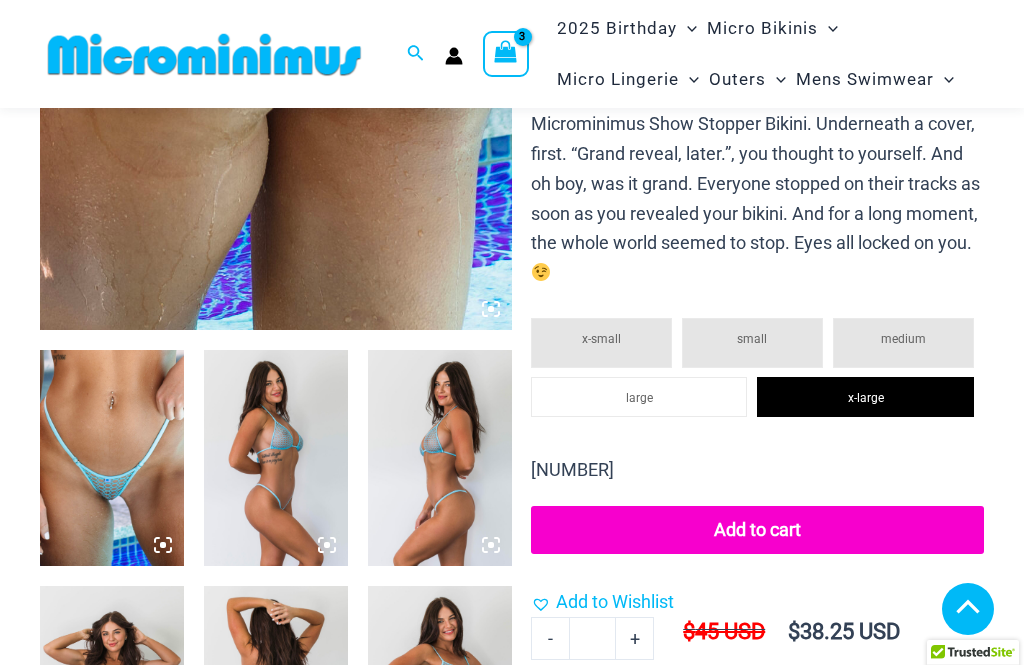 click on "Add to cart" 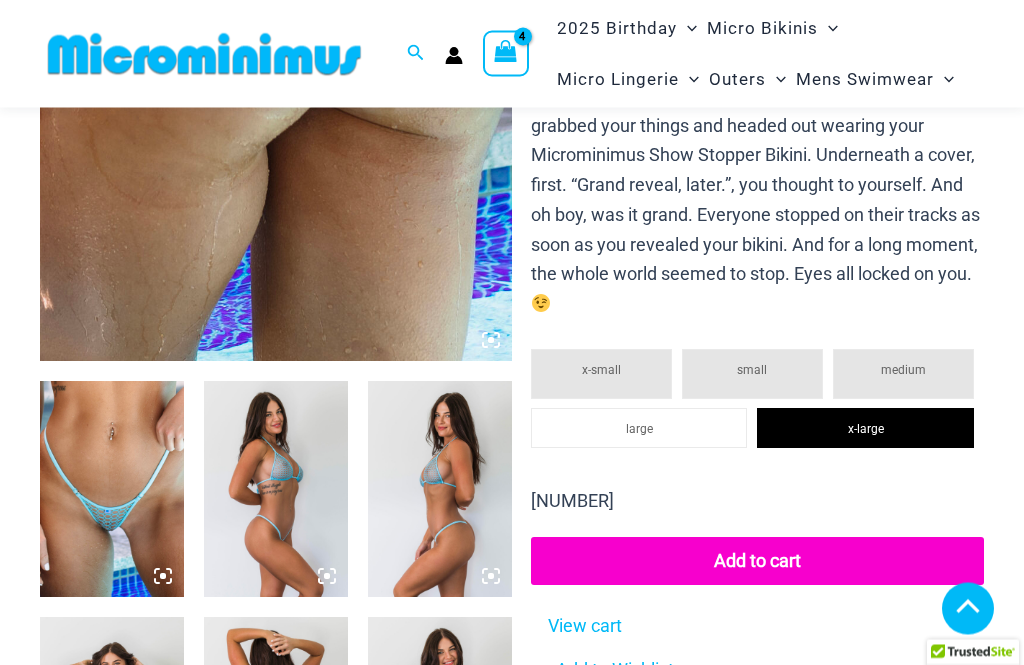 scroll, scrollTop: 465, scrollLeft: 0, axis: vertical 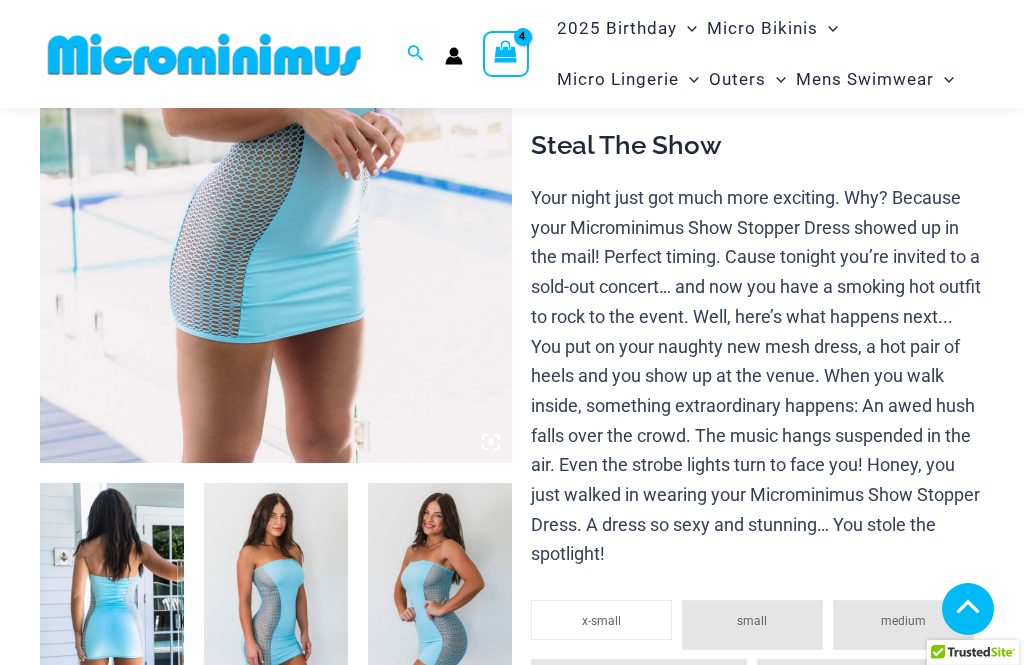 click on "Skip to content
Search for:
Search
Search
Dashboard
Orders
Addresses
Gift Cards
Payment methods
Account details
Wishlist" at bounding box center [512, 3998] 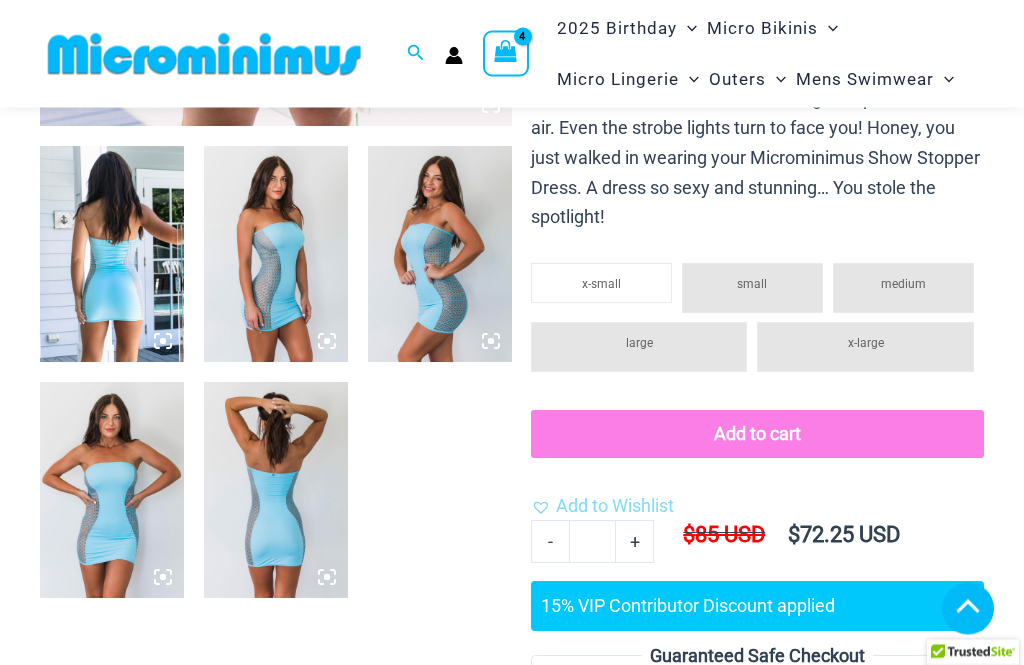 scroll, scrollTop: 716, scrollLeft: 0, axis: vertical 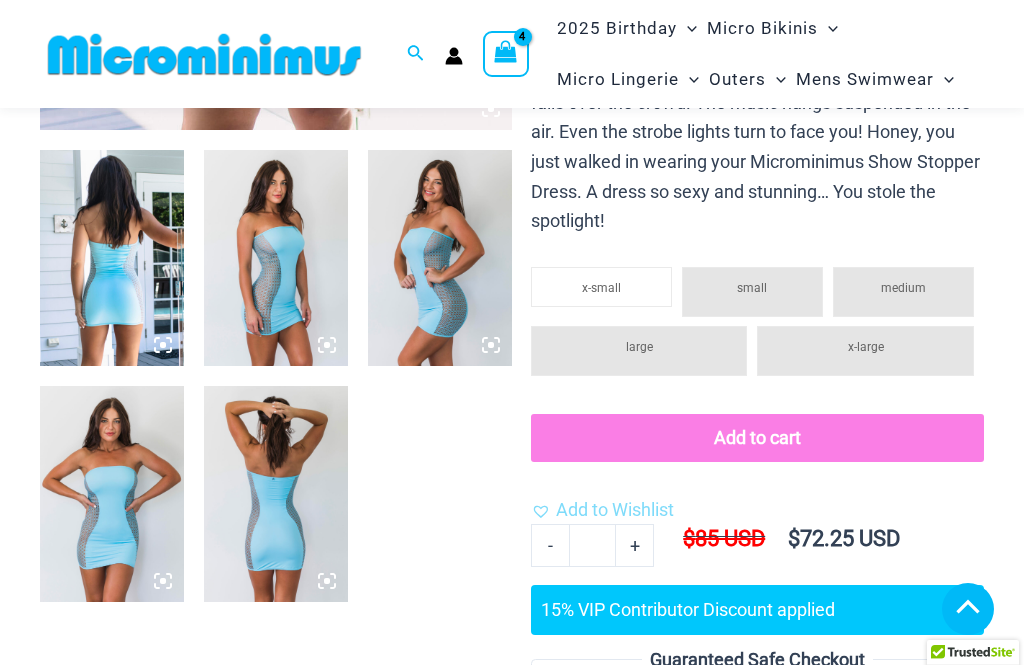 click on "x-small" 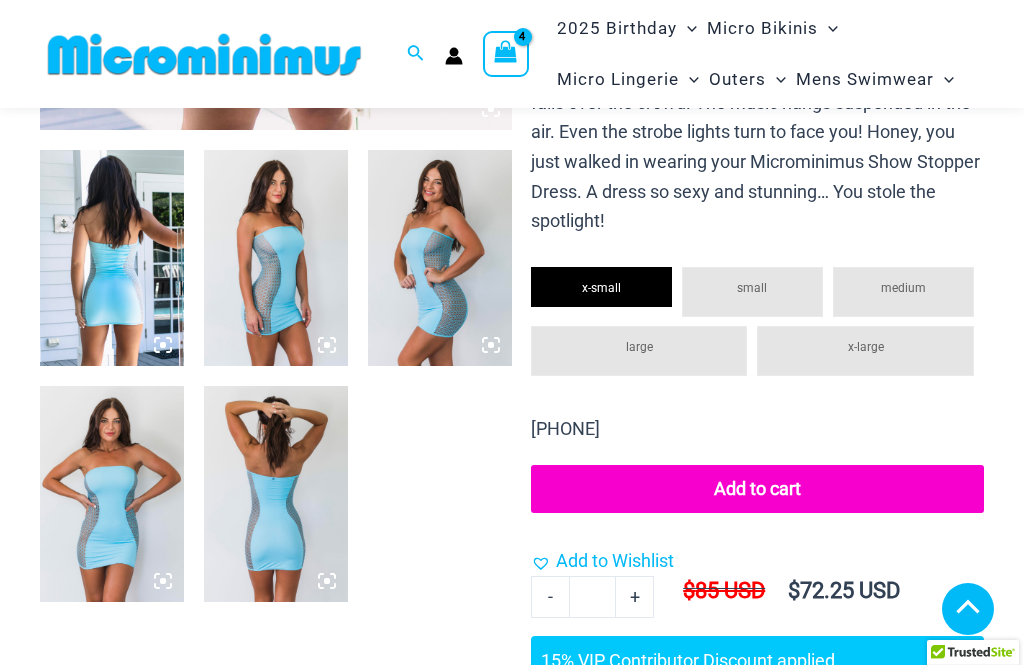 click on "small" 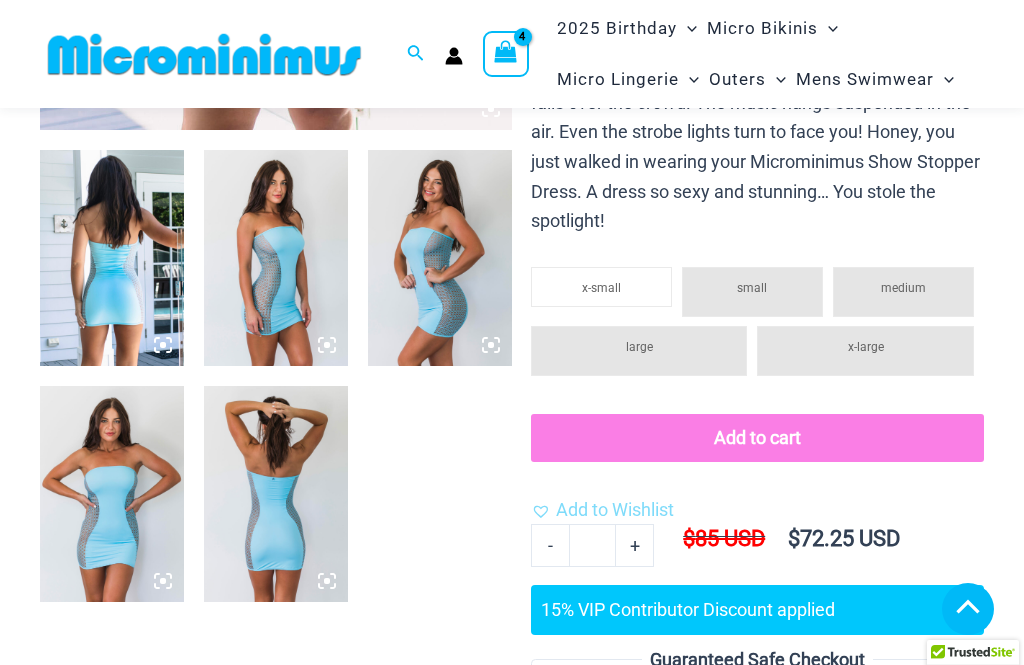 click on "small" 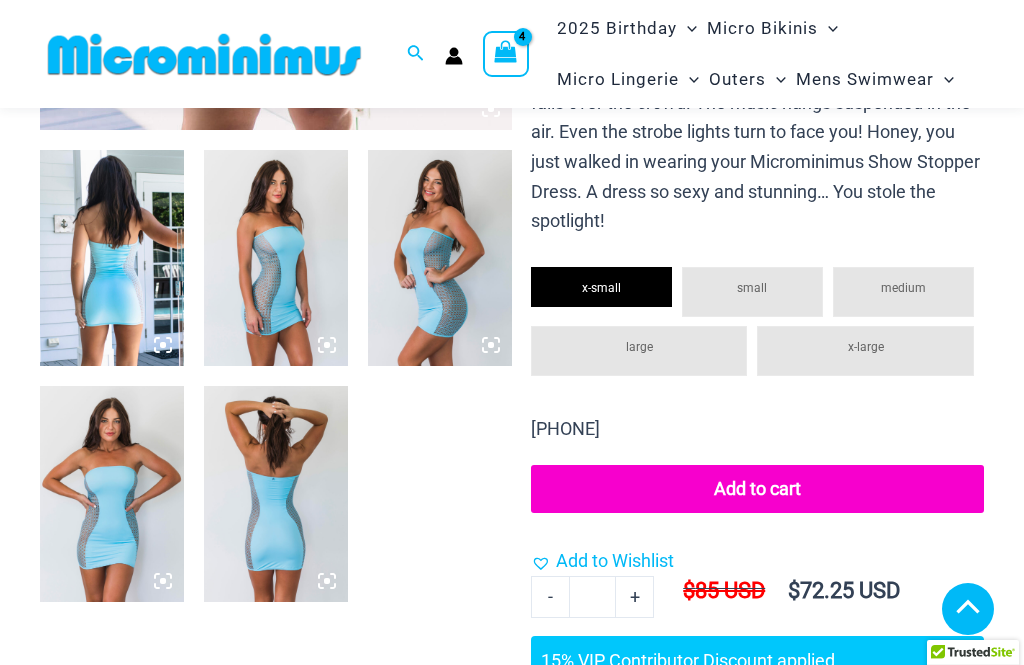 click on "Add to cart" 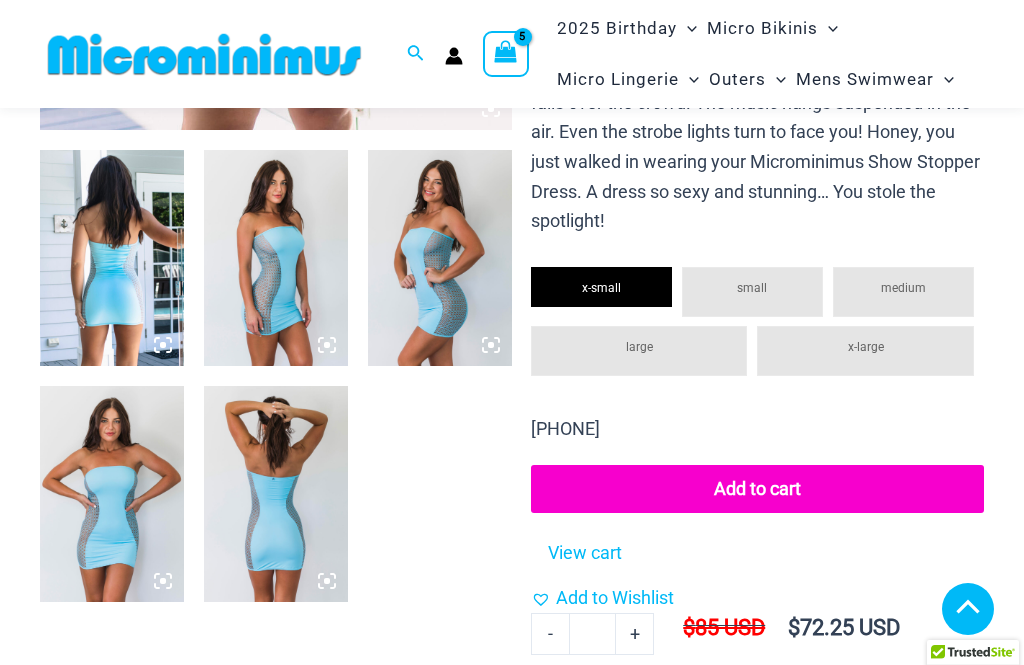 click 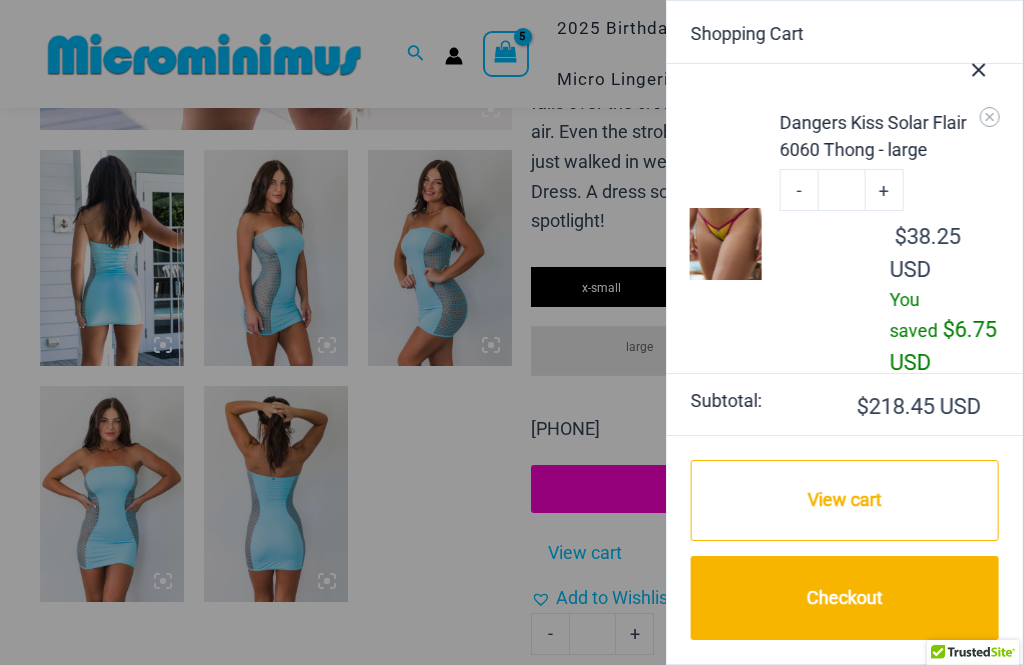click on "Checkout" at bounding box center (845, 598) 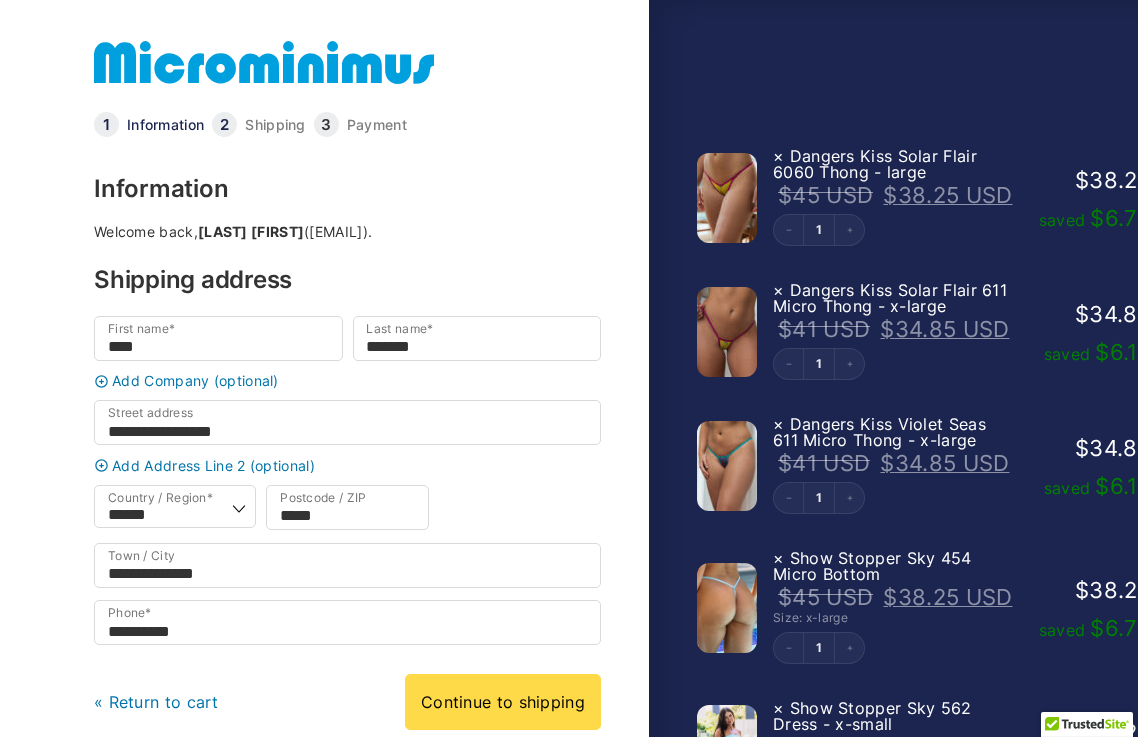 scroll, scrollTop: 0, scrollLeft: 0, axis: both 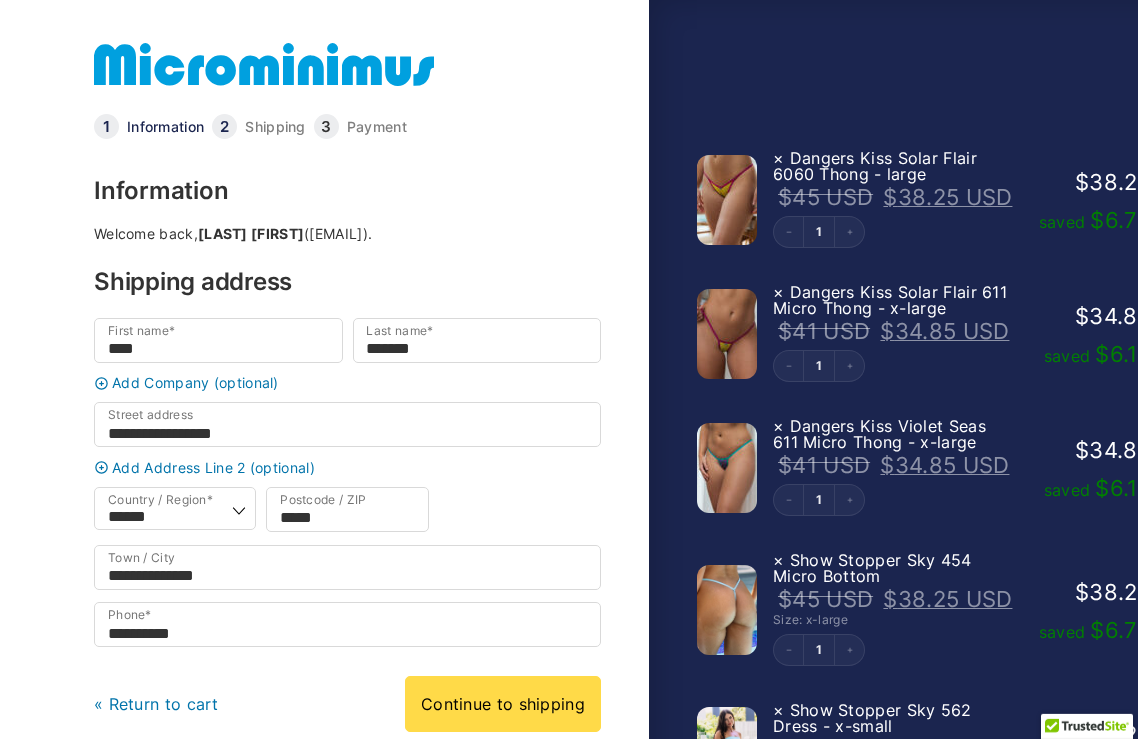 click on "« Return to cart" at bounding box center (156, 704) 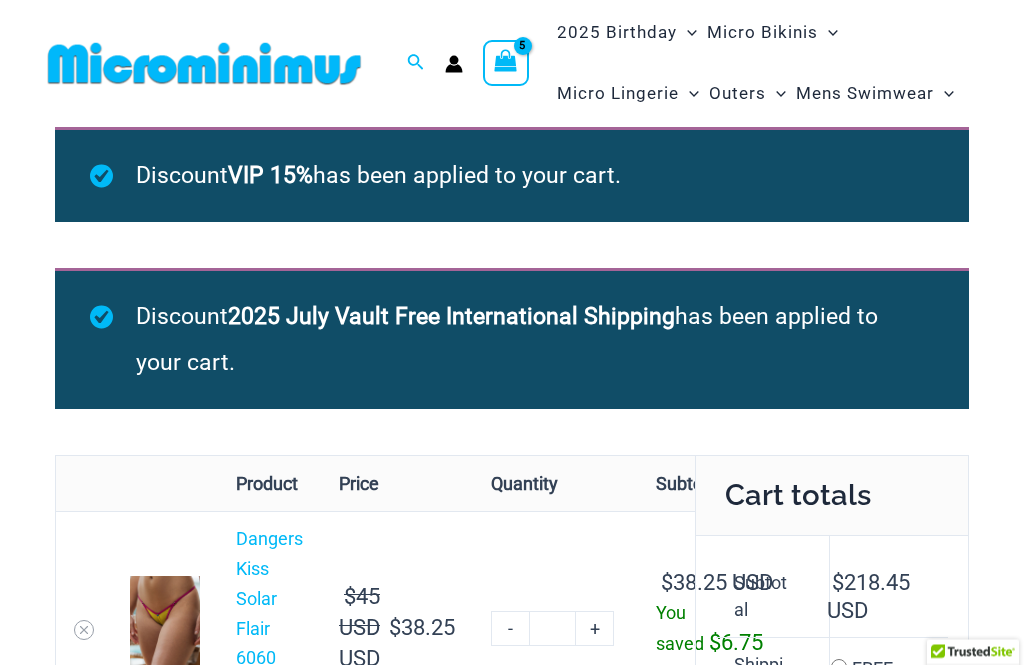 scroll, scrollTop: 0, scrollLeft: 0, axis: both 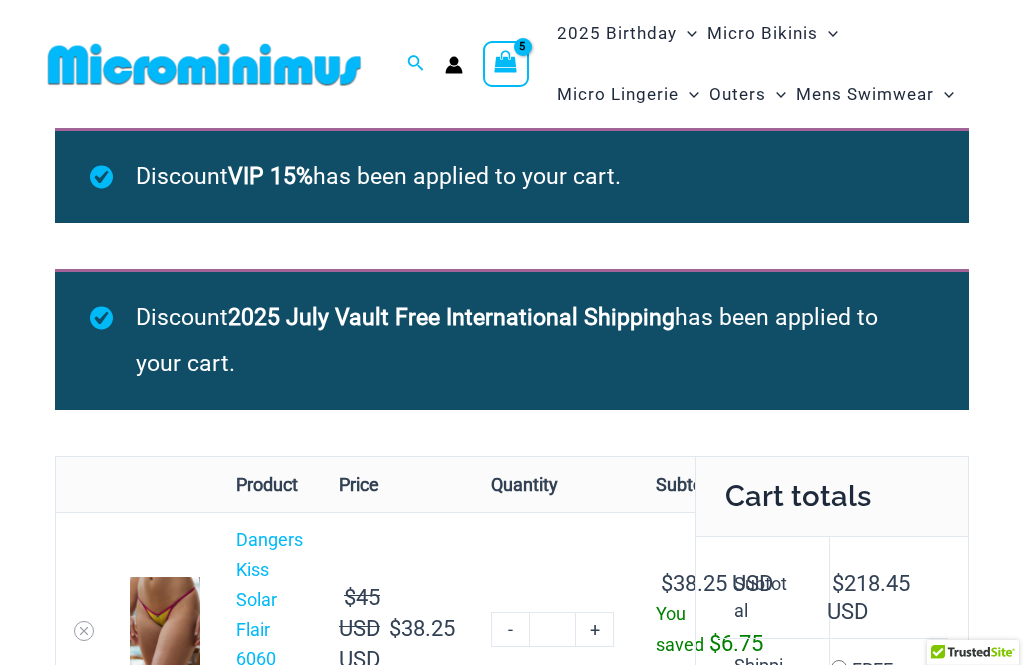 click on "Dresses" at bounding box center [-16981, 161] 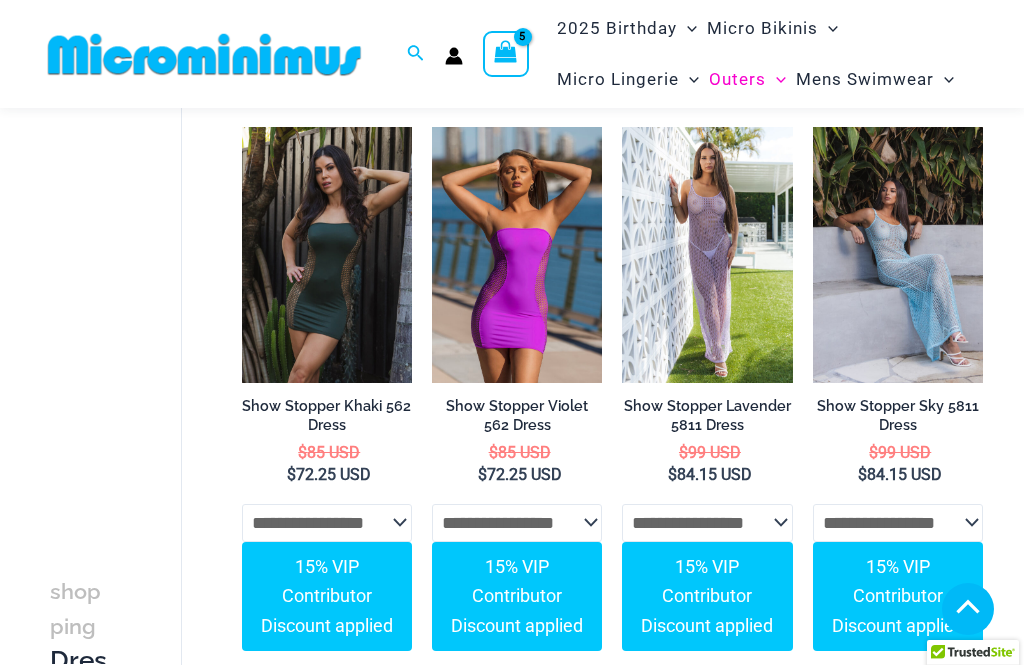 scroll, scrollTop: 3108, scrollLeft: 0, axis: vertical 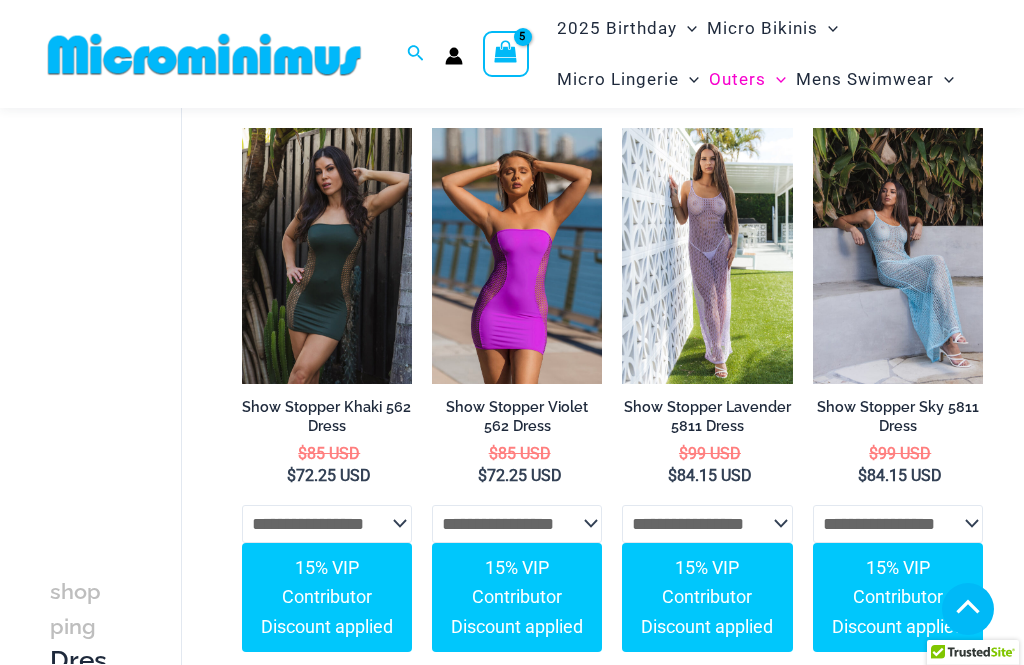 click on "Show Stopper Khaki 562 Dress" at bounding box center (327, 416) 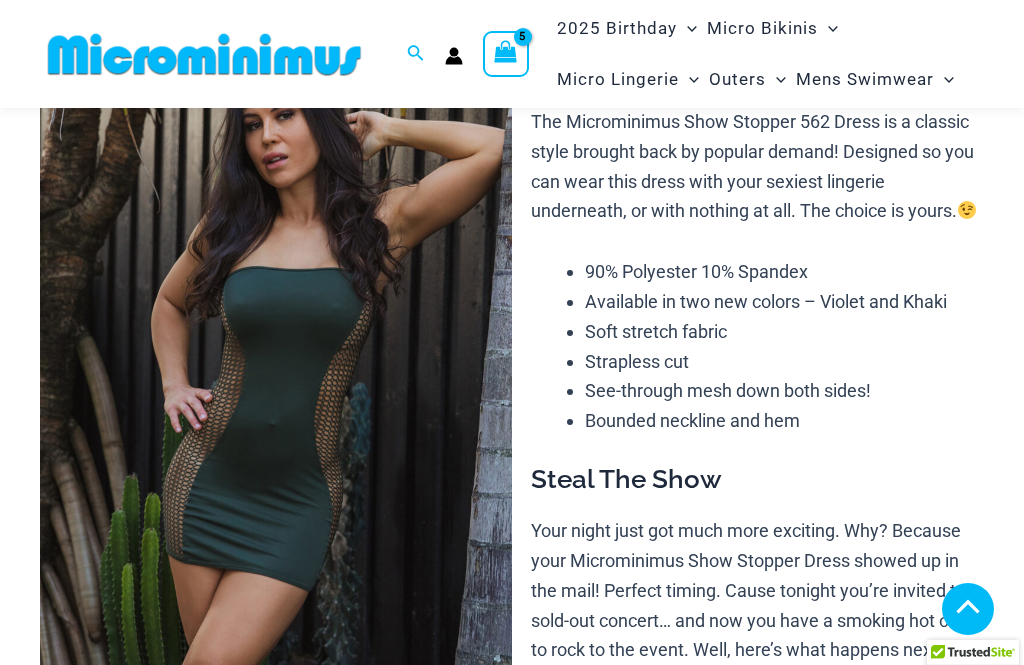 scroll, scrollTop: 729, scrollLeft: 0, axis: vertical 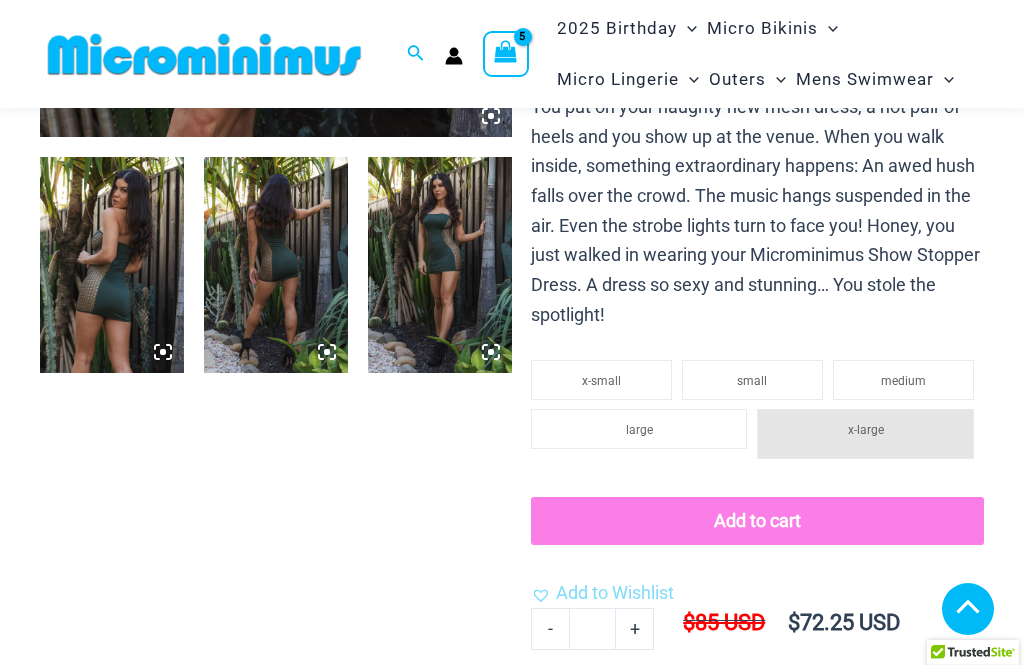 click at bounding box center [276, 265] 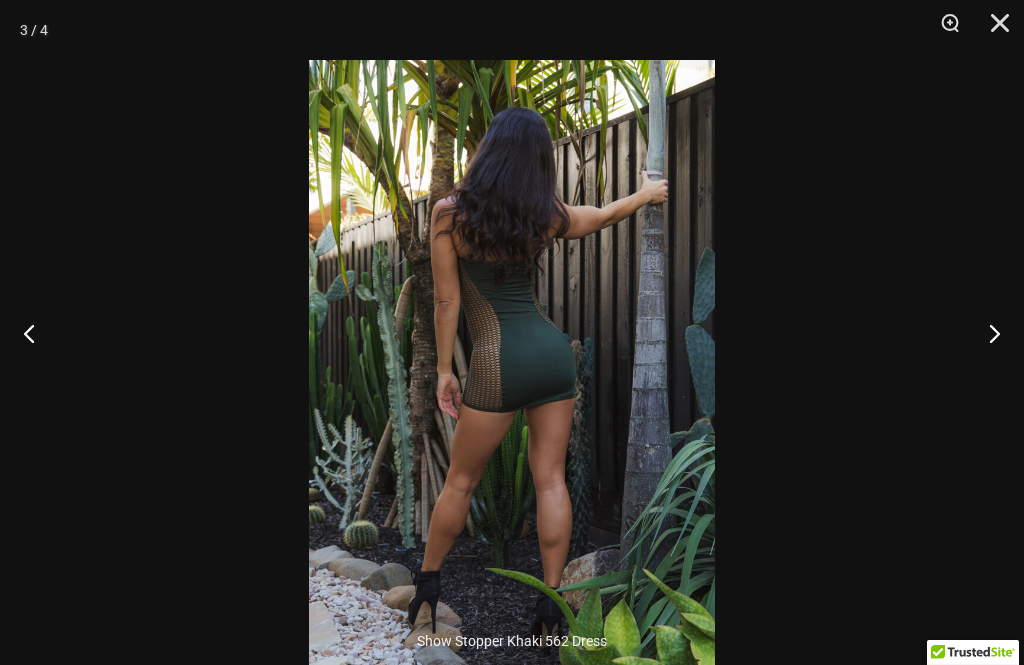 click at bounding box center (993, 30) 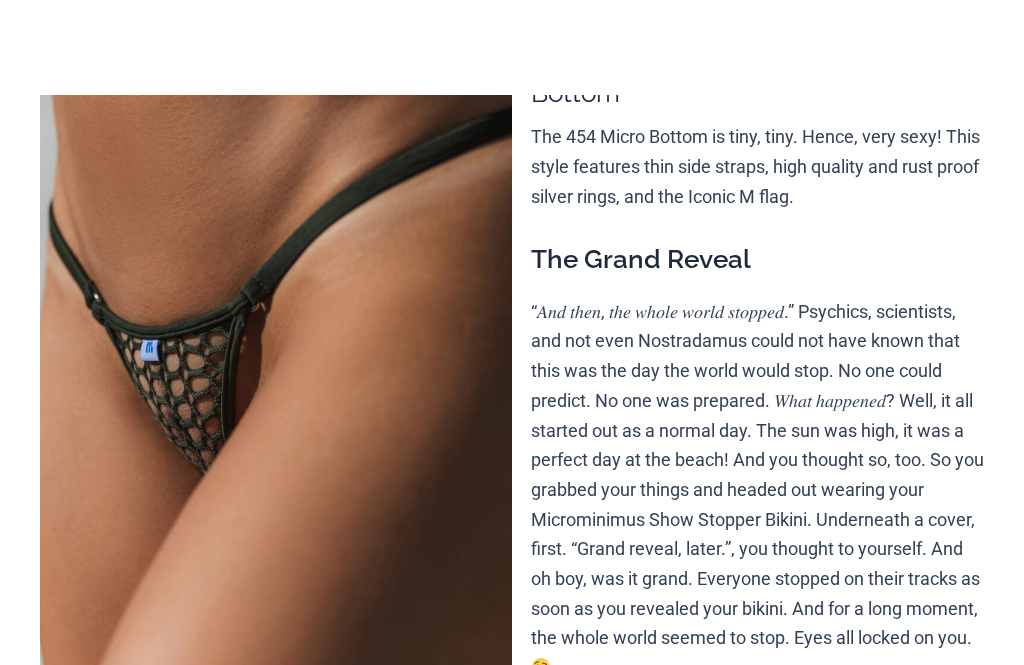 scroll, scrollTop: 0, scrollLeft: 0, axis: both 